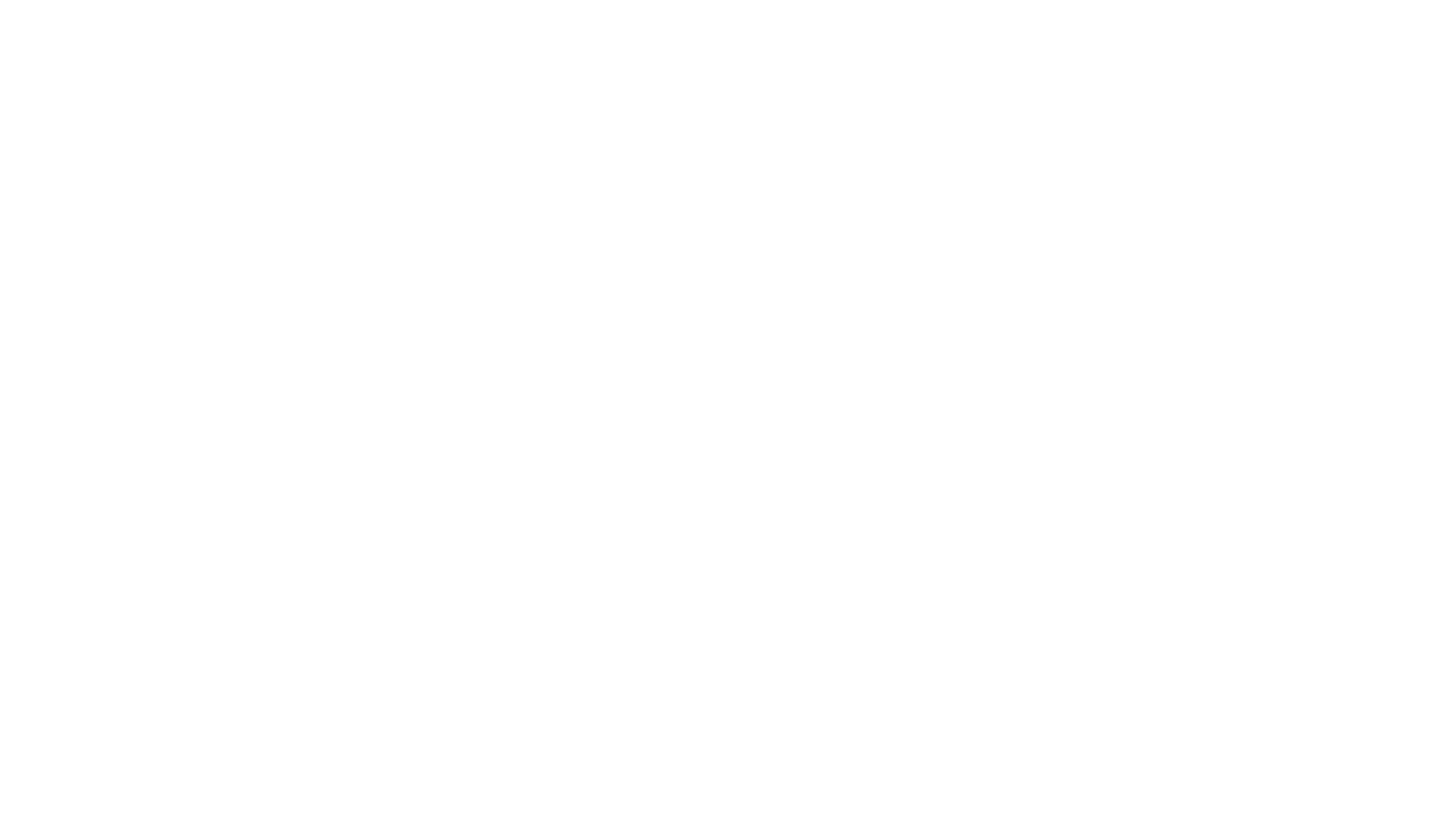 scroll, scrollTop: 0, scrollLeft: 0, axis: both 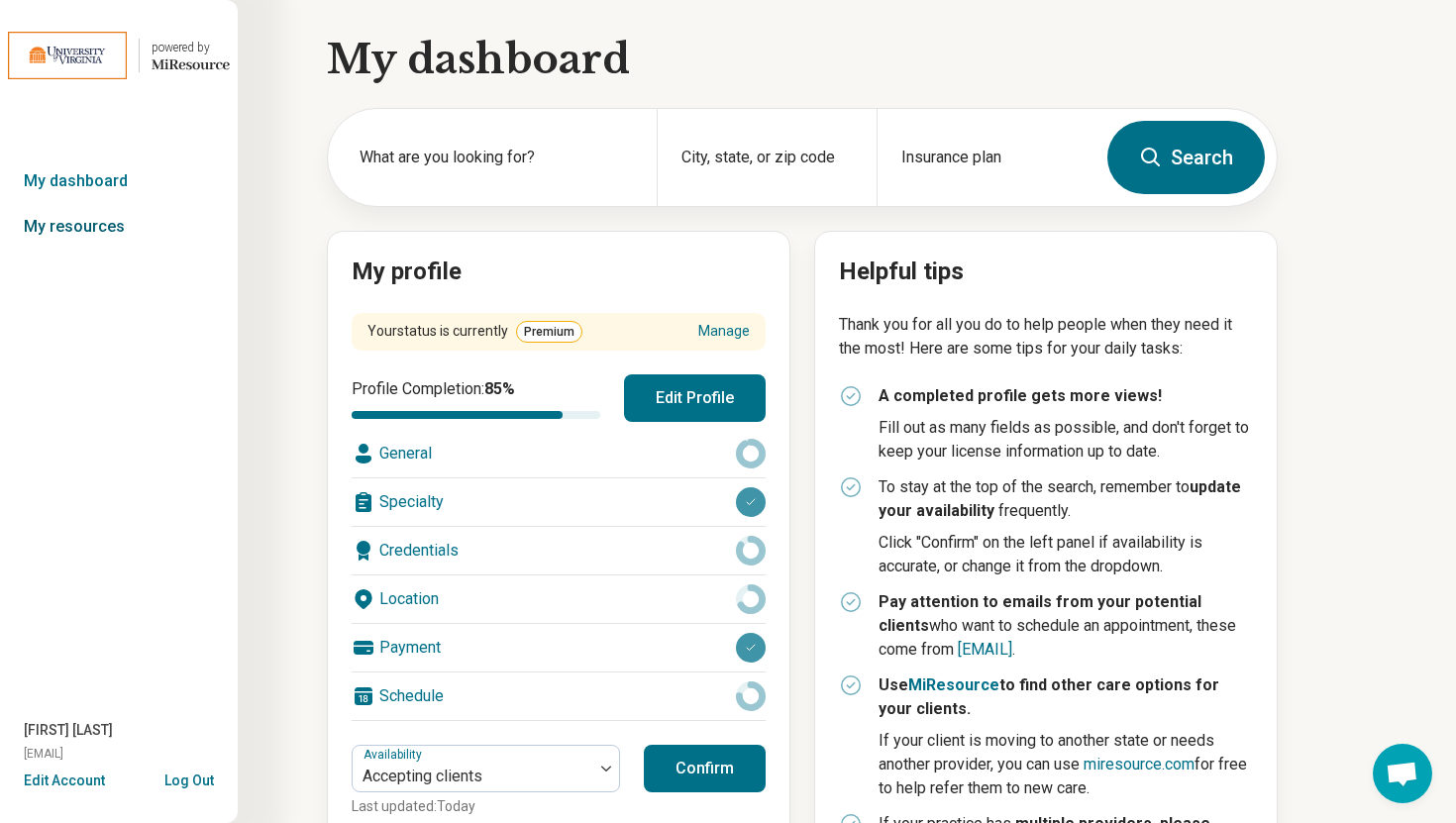 click on "My resources" at bounding box center [119, 227] 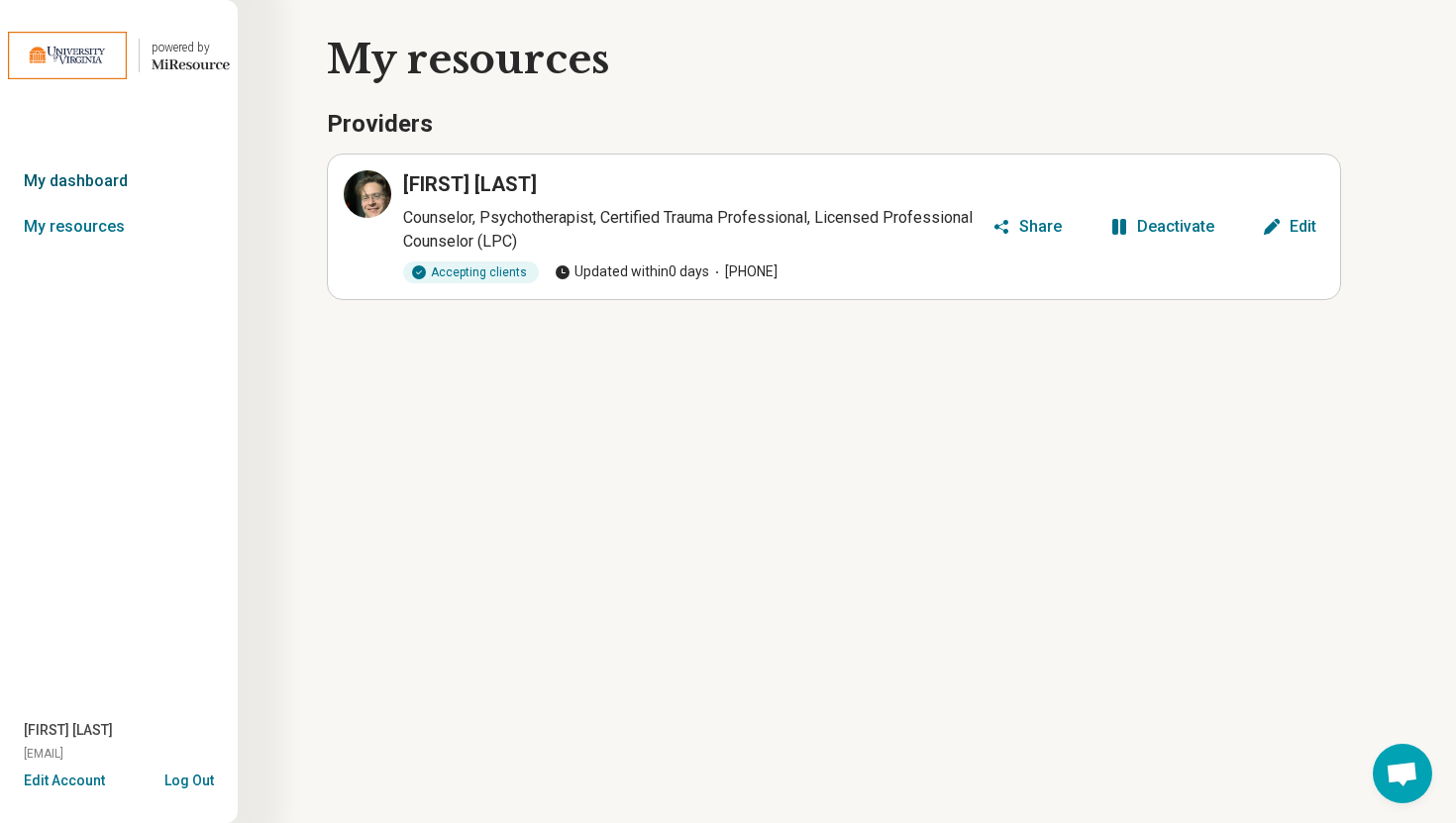 click on "My dashboard" at bounding box center (119, 181) 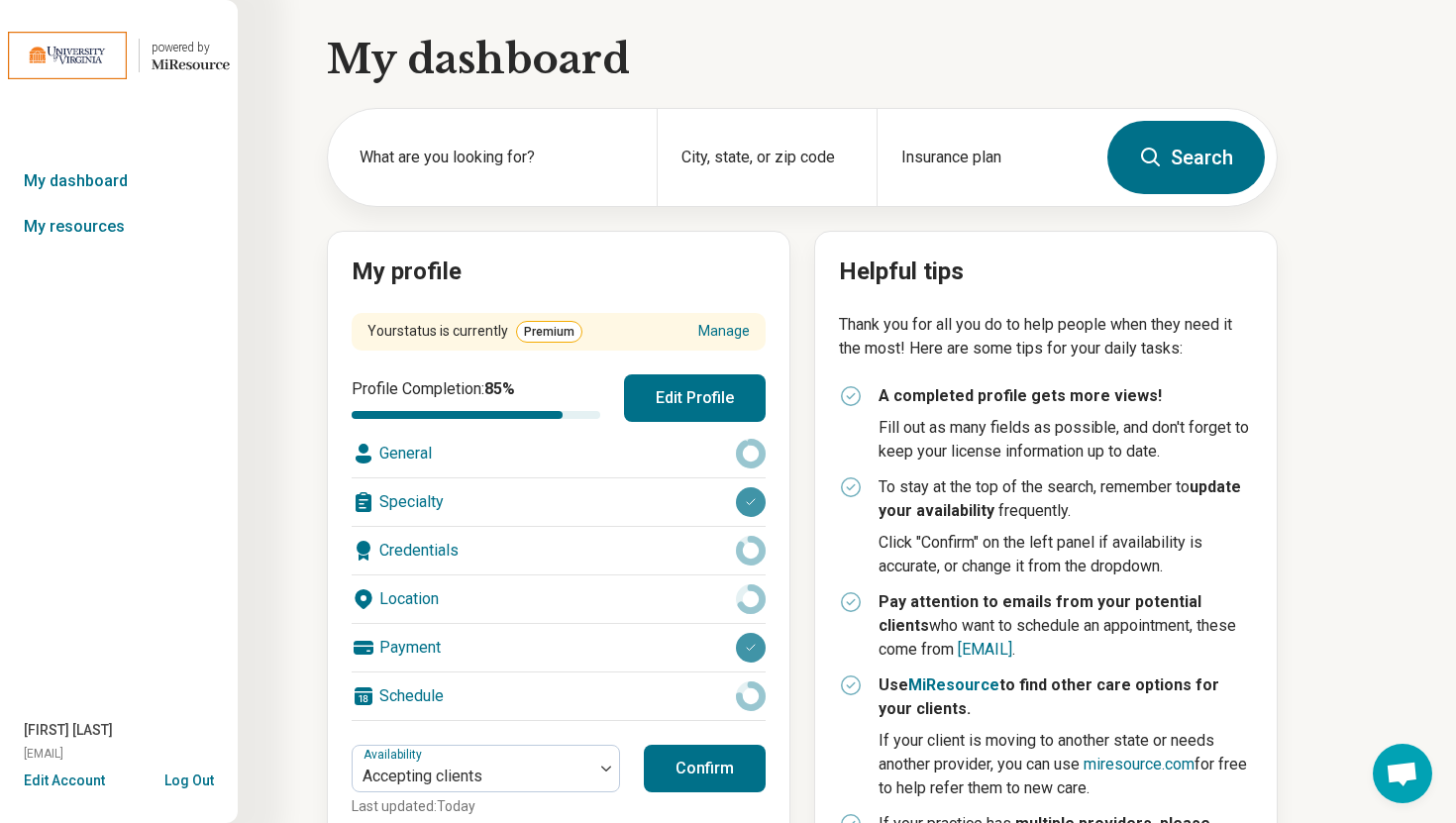 click on "Edit Profile" at bounding box center (694, 398) 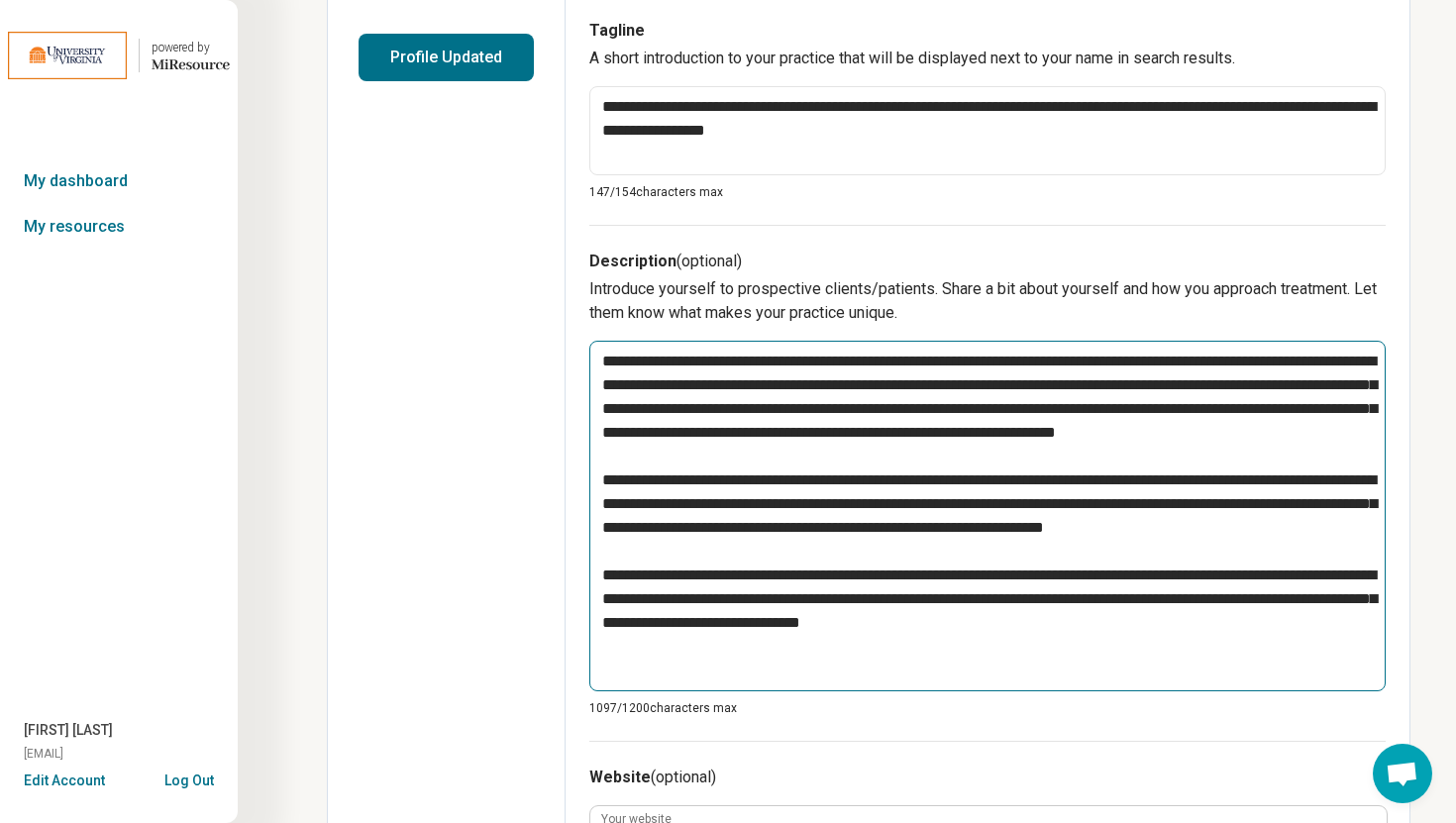 scroll, scrollTop: 503, scrollLeft: 0, axis: vertical 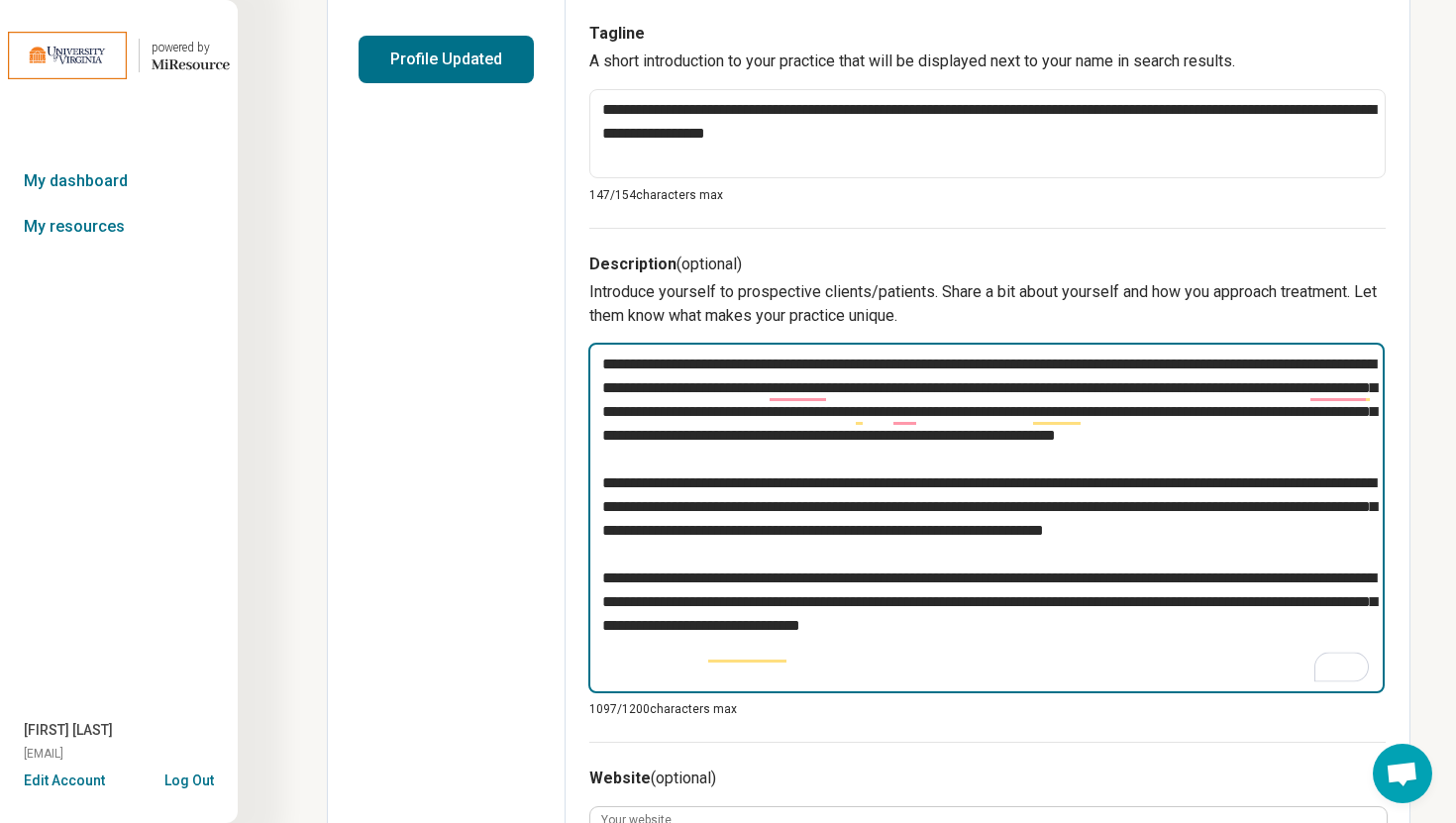 drag, startPoint x: 1243, startPoint y: 671, endPoint x: 626, endPoint y: 396, distance: 675.51018 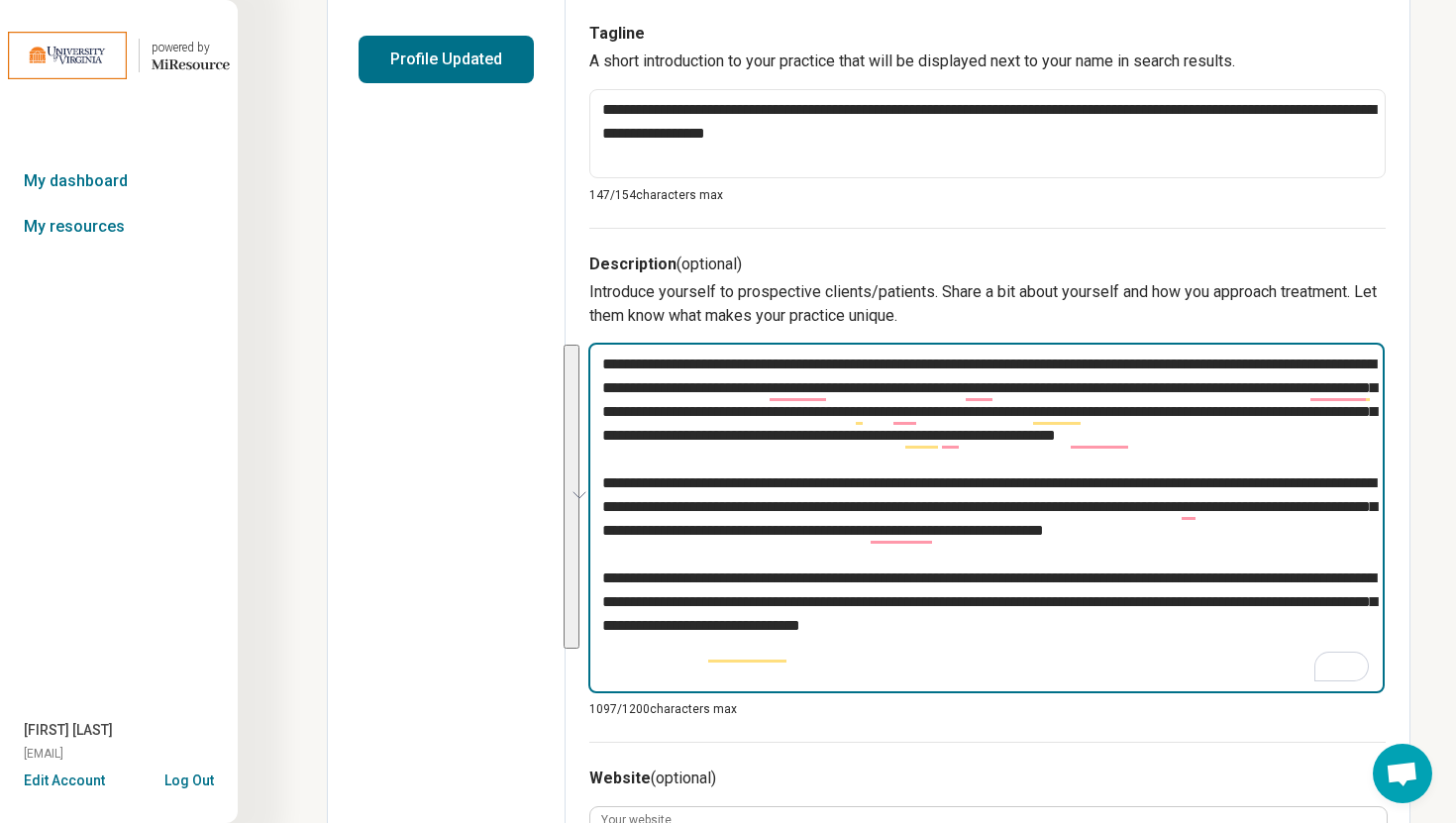 click at bounding box center (987, 518) 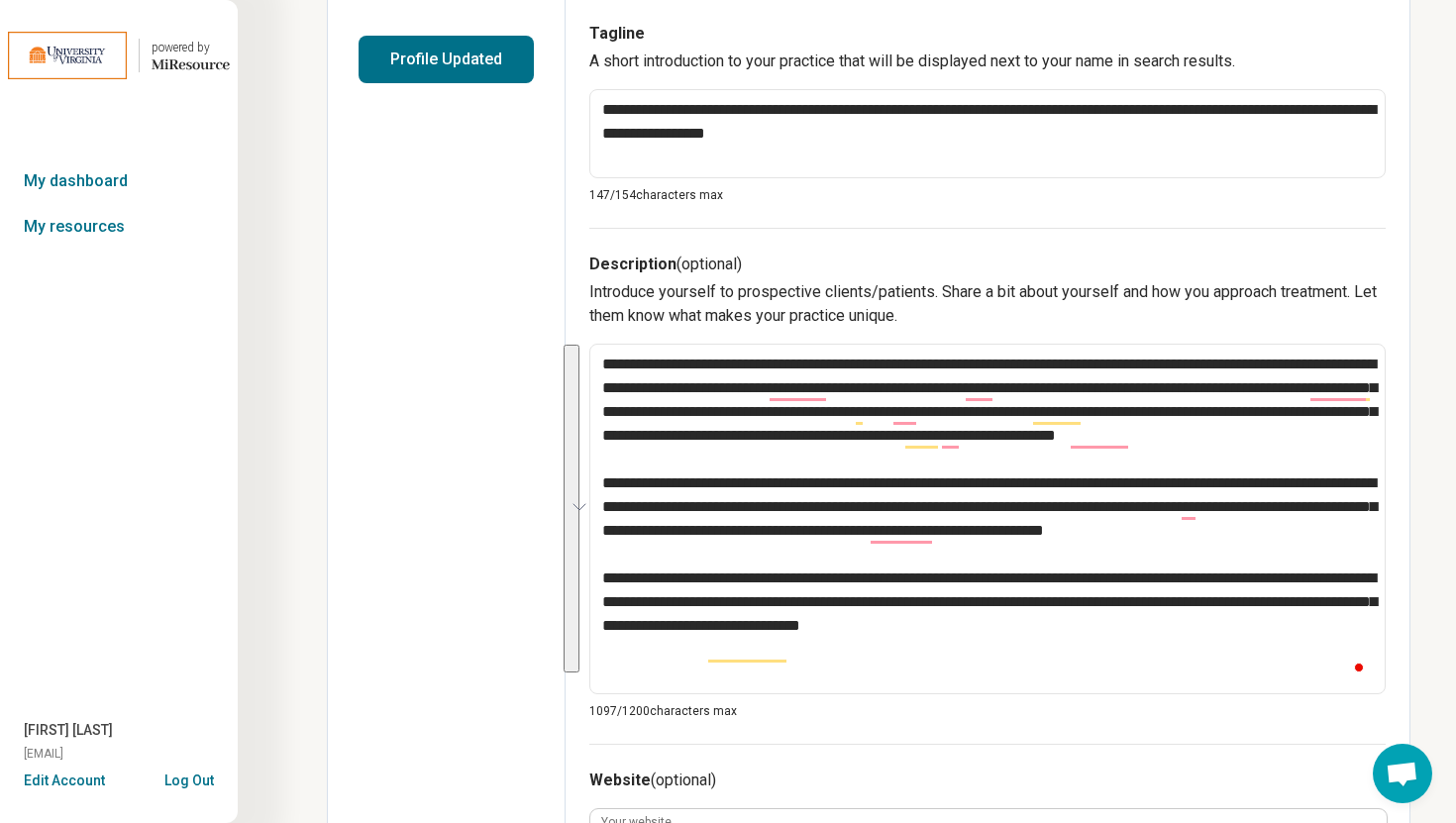 click on "Edit profile General Specialty Credentials Location Payment Schedule Profile completion:  87 % Profile Updated" at bounding box center (447, 614) 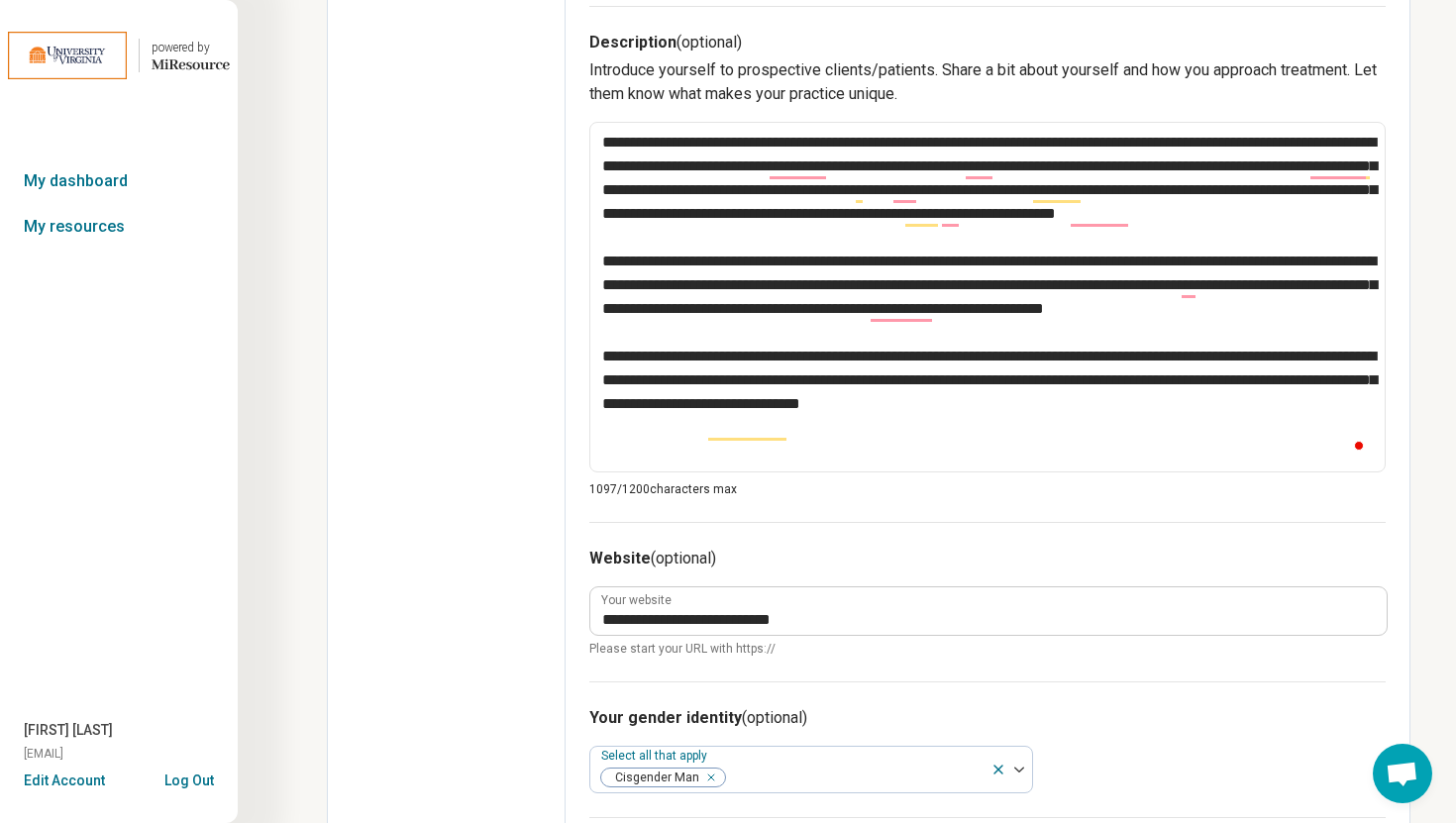scroll, scrollTop: 1319, scrollLeft: 0, axis: vertical 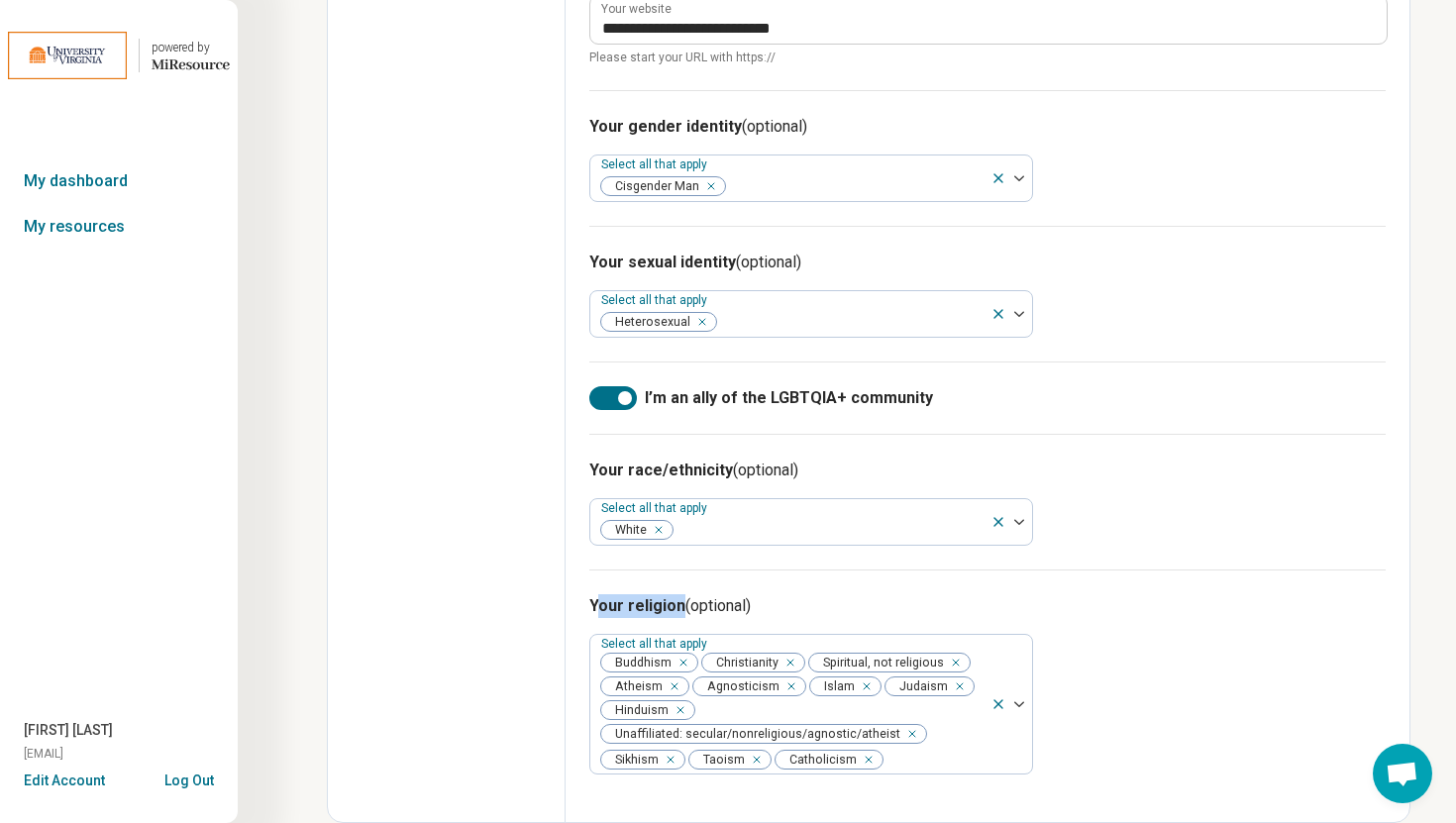 drag, startPoint x: 595, startPoint y: 602, endPoint x: 682, endPoint y: 595, distance: 87.28115 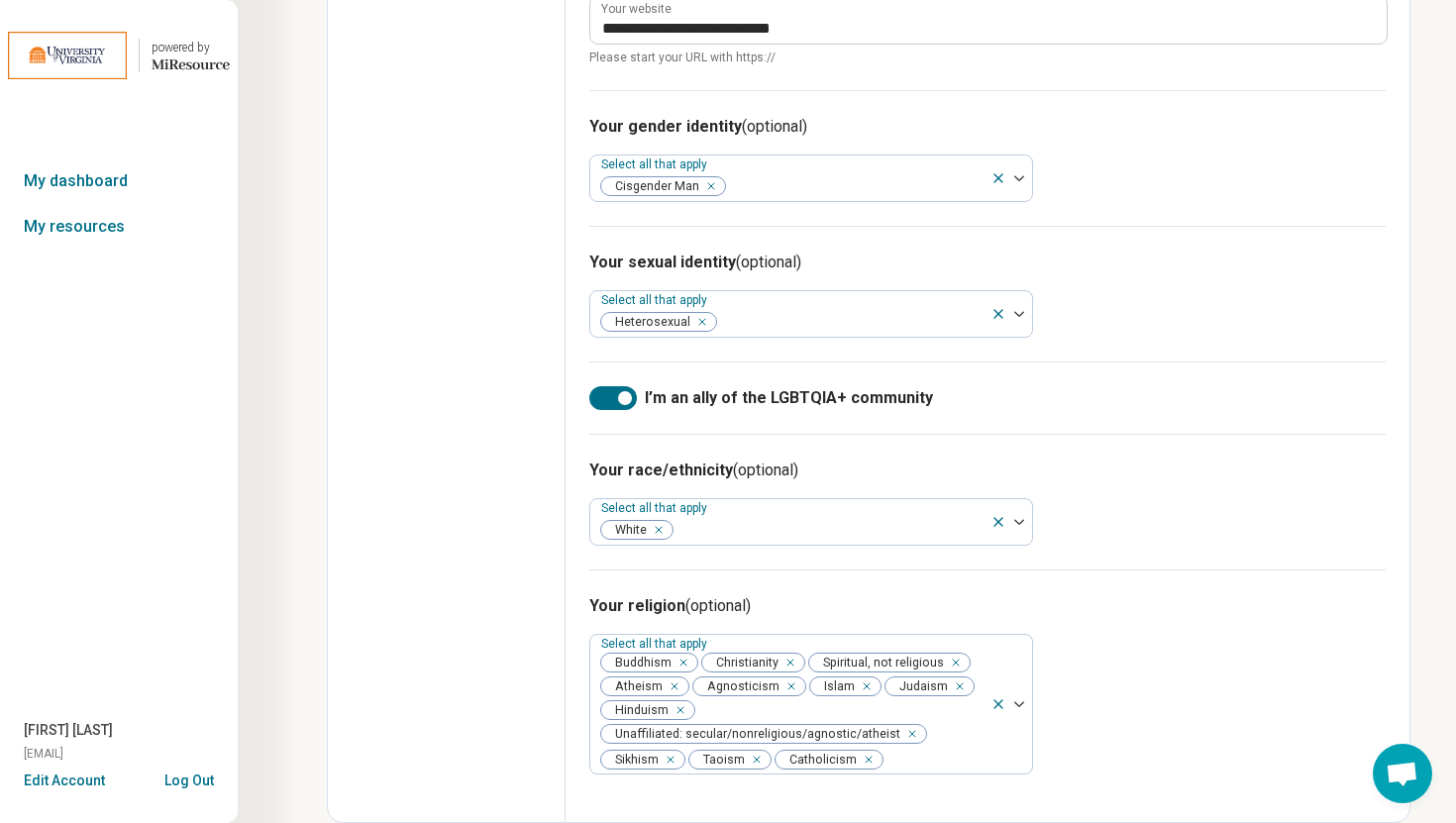 click on "Your religion  (optional) Select all that apply Buddhism Christianity Spiritual, not religious Atheism Agnosticism Islam Judaism Hinduism Unaffiliated: secular/nonreligious/agnostic/atheist Sikhism Taoism Catholicism" at bounding box center [988, 683] 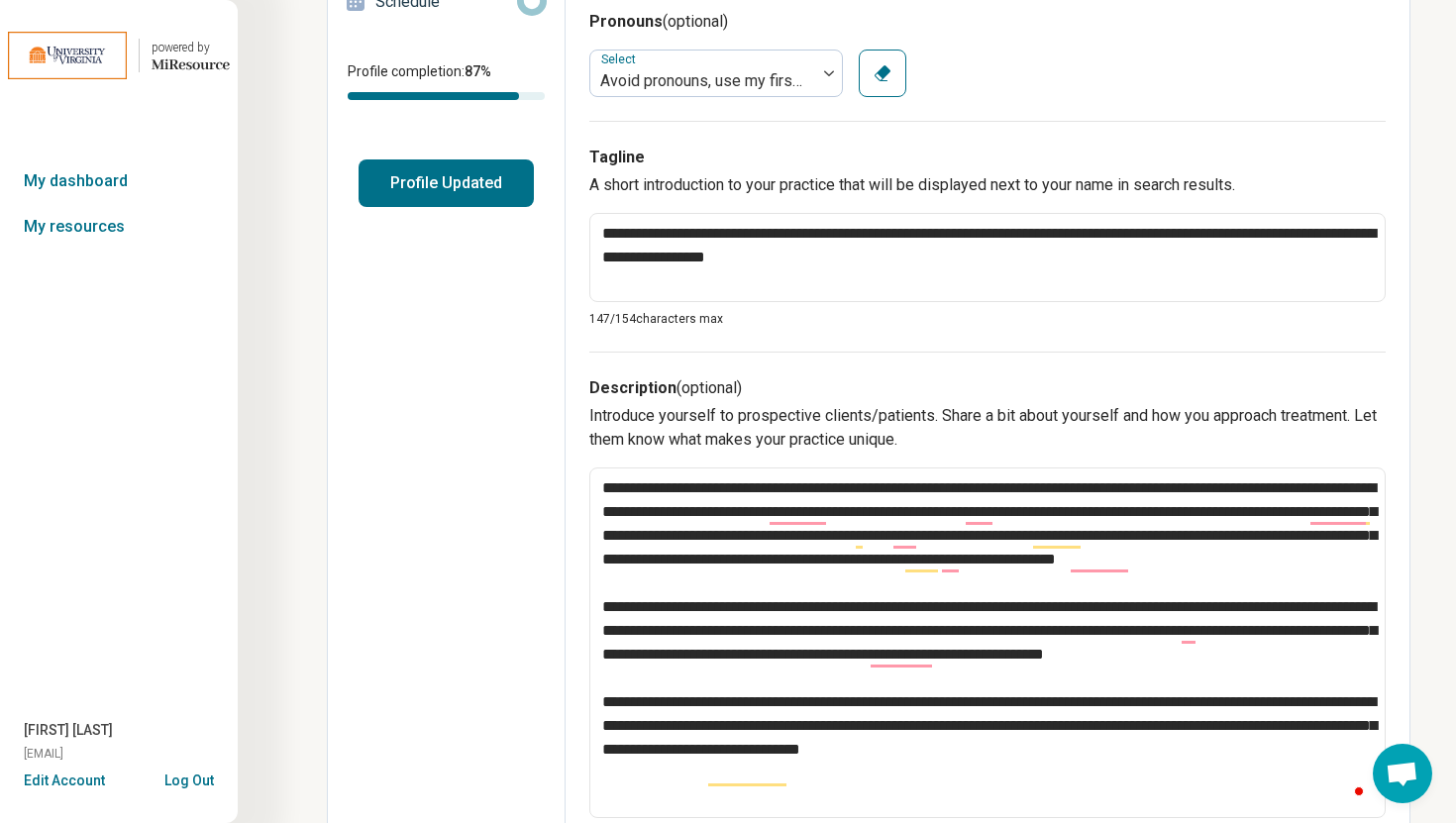 scroll, scrollTop: 0, scrollLeft: 0, axis: both 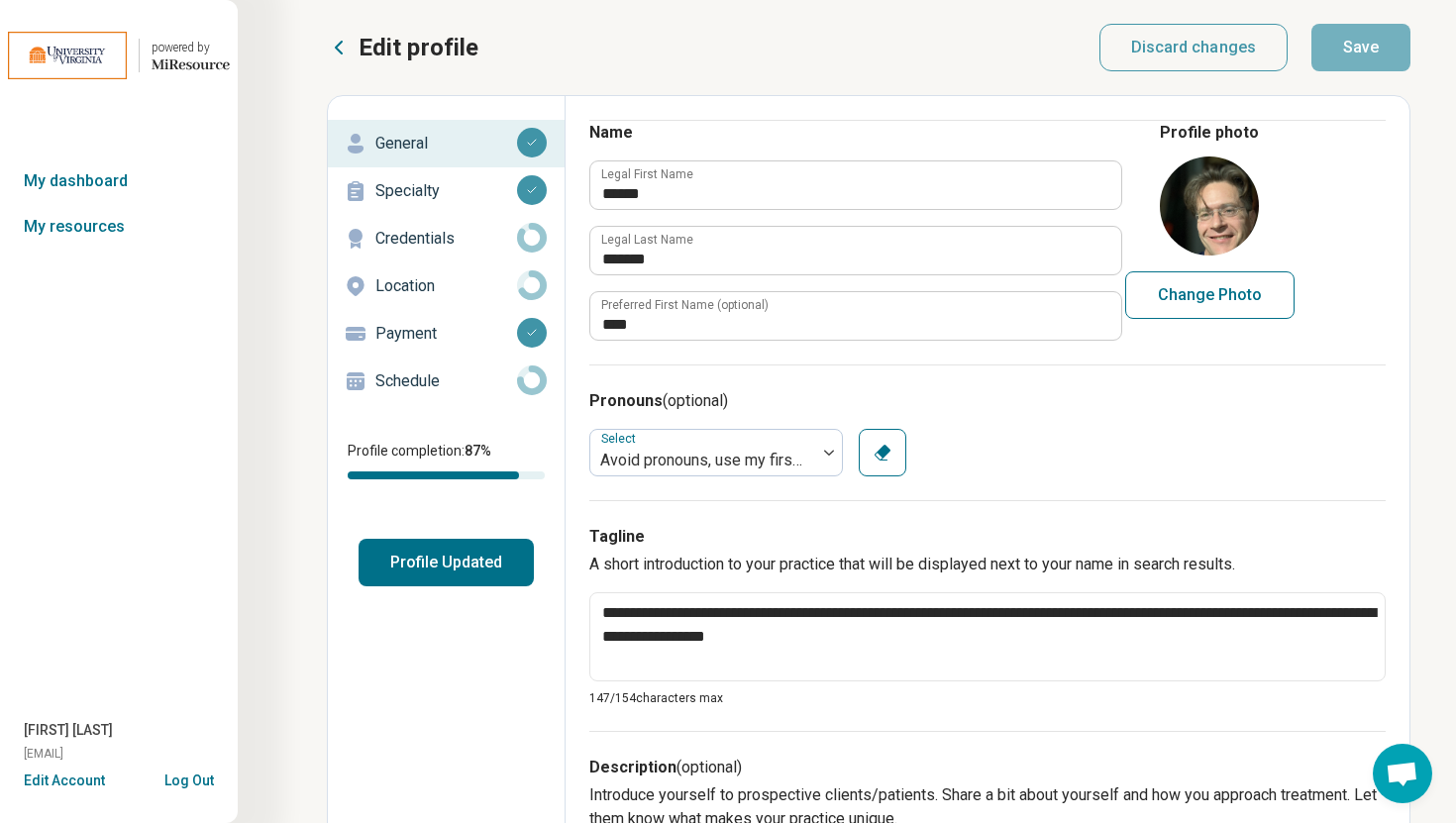 click on "Specialty" at bounding box center (446, 191) 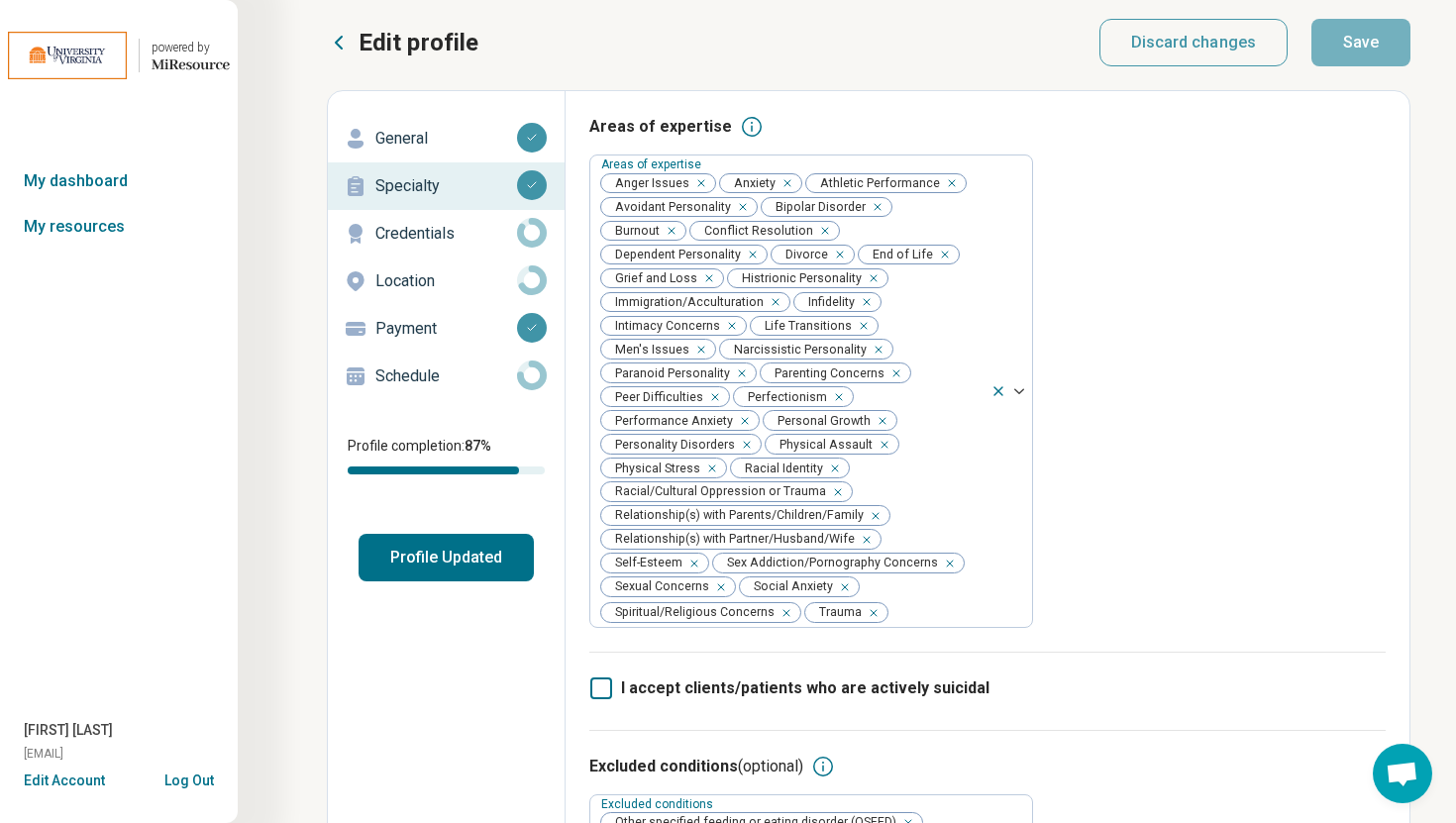 scroll, scrollTop: 0, scrollLeft: 0, axis: both 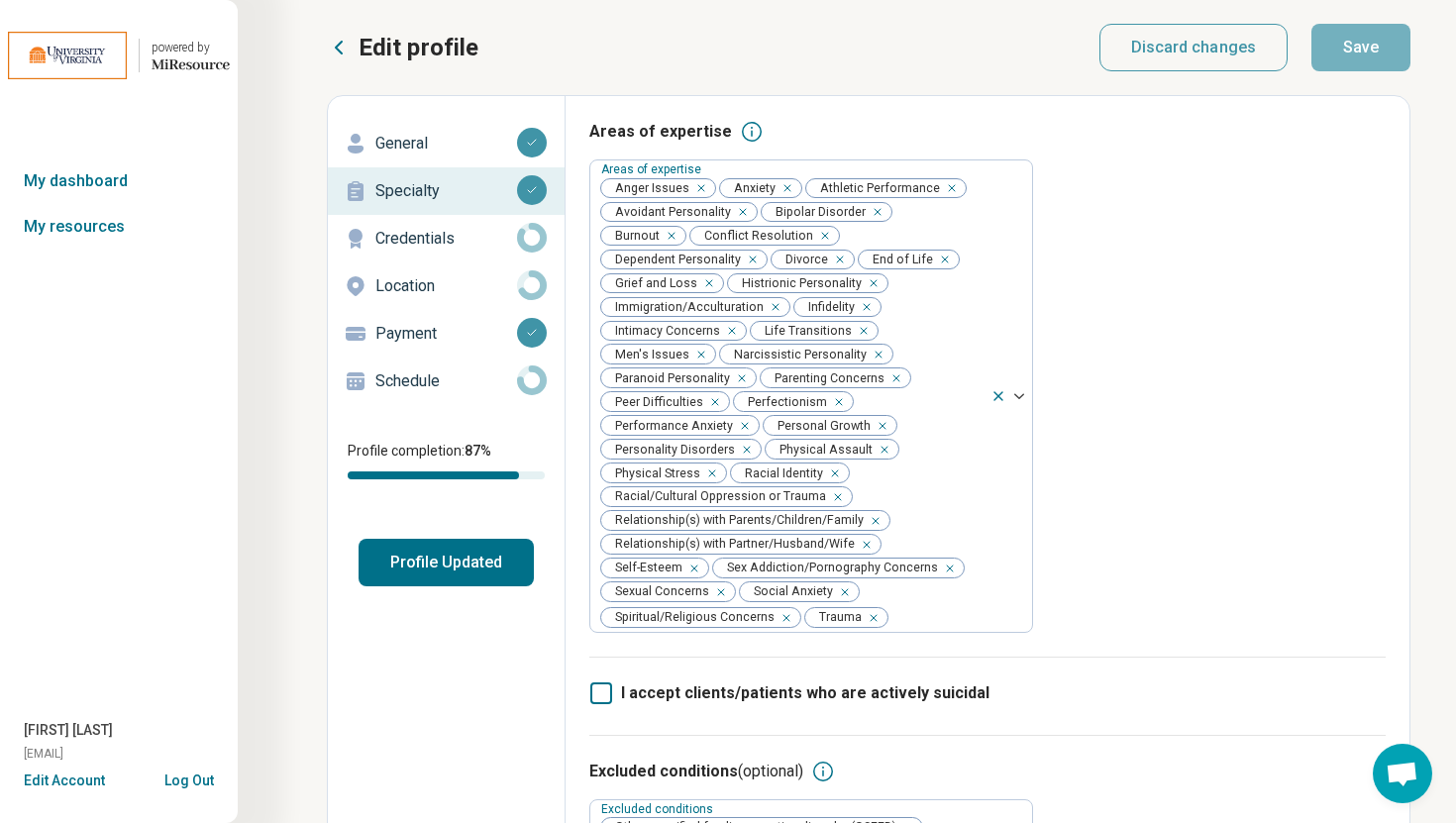 click on "Credentials" at bounding box center [446, 239] 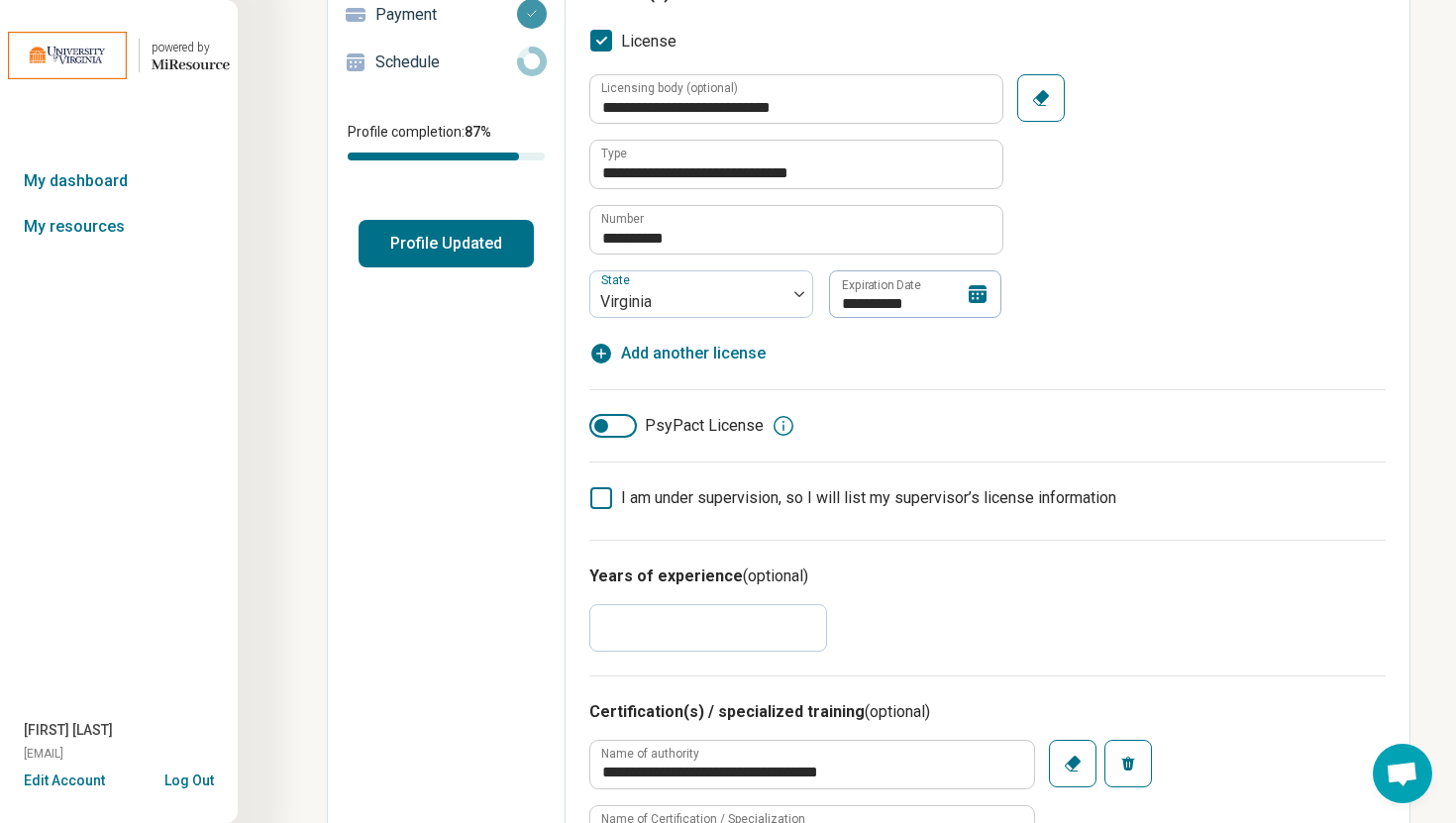 scroll, scrollTop: 297, scrollLeft: 0, axis: vertical 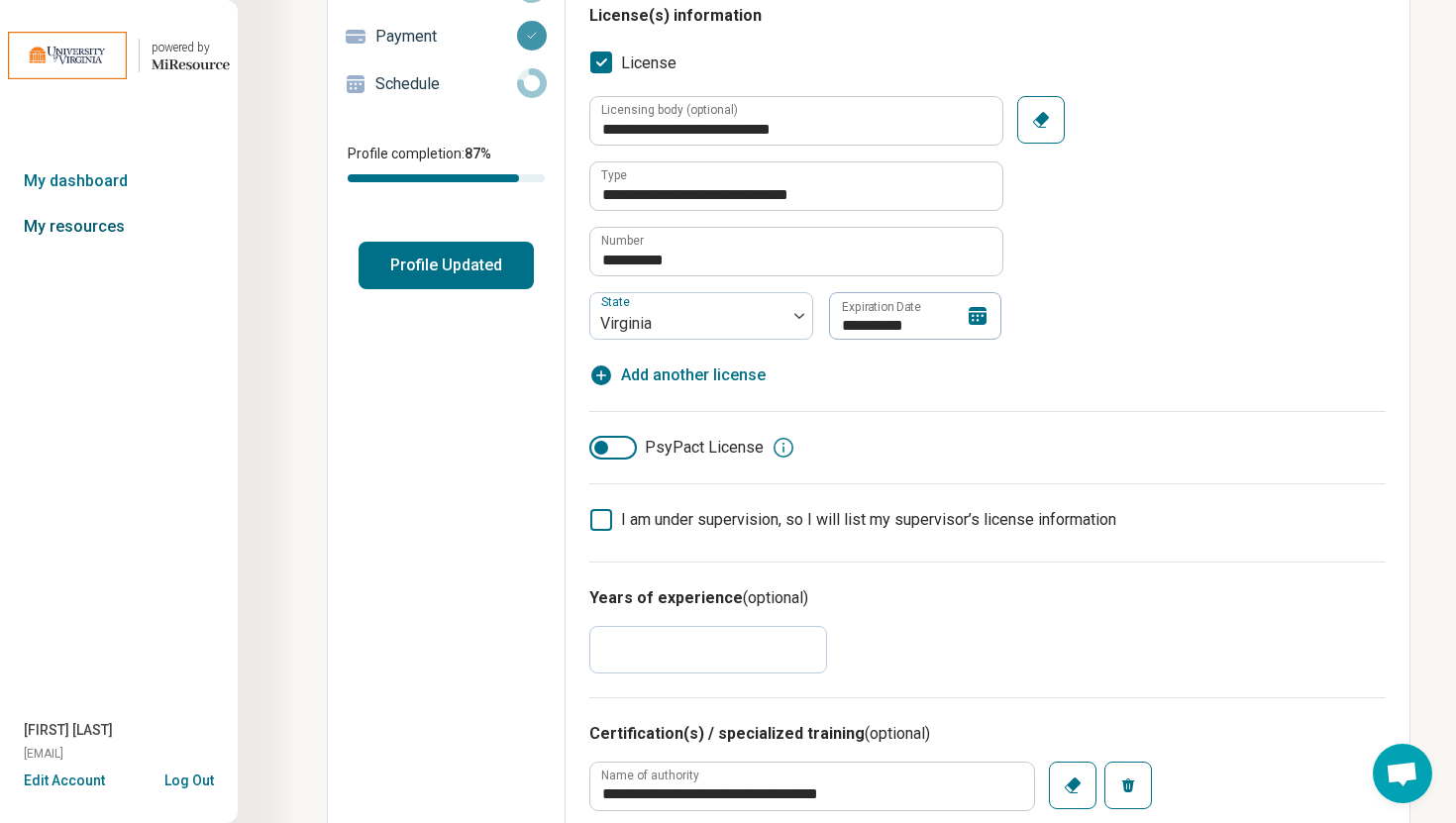 click on "My resources" at bounding box center [119, 227] 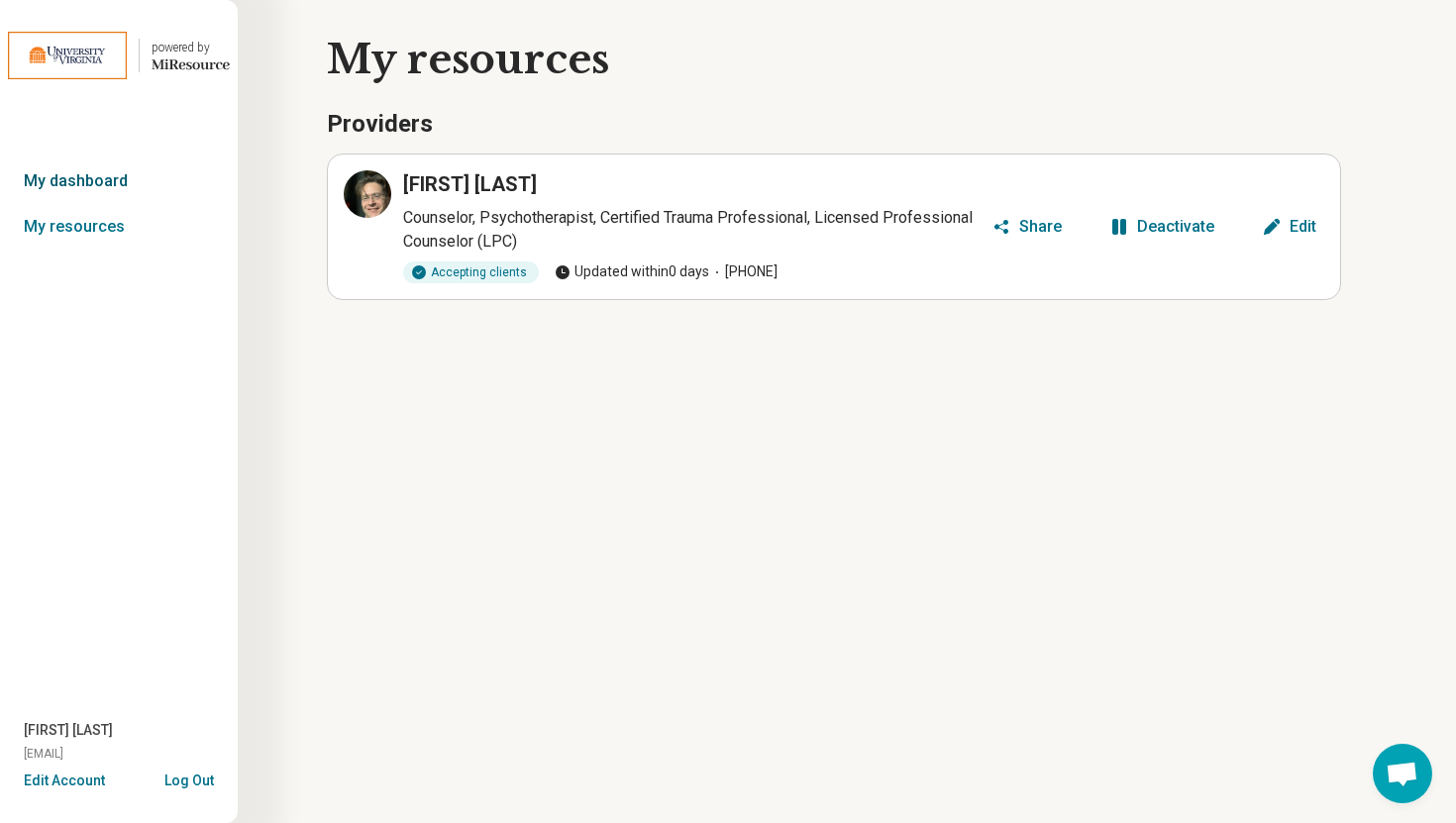 click on "My dashboard" at bounding box center (119, 181) 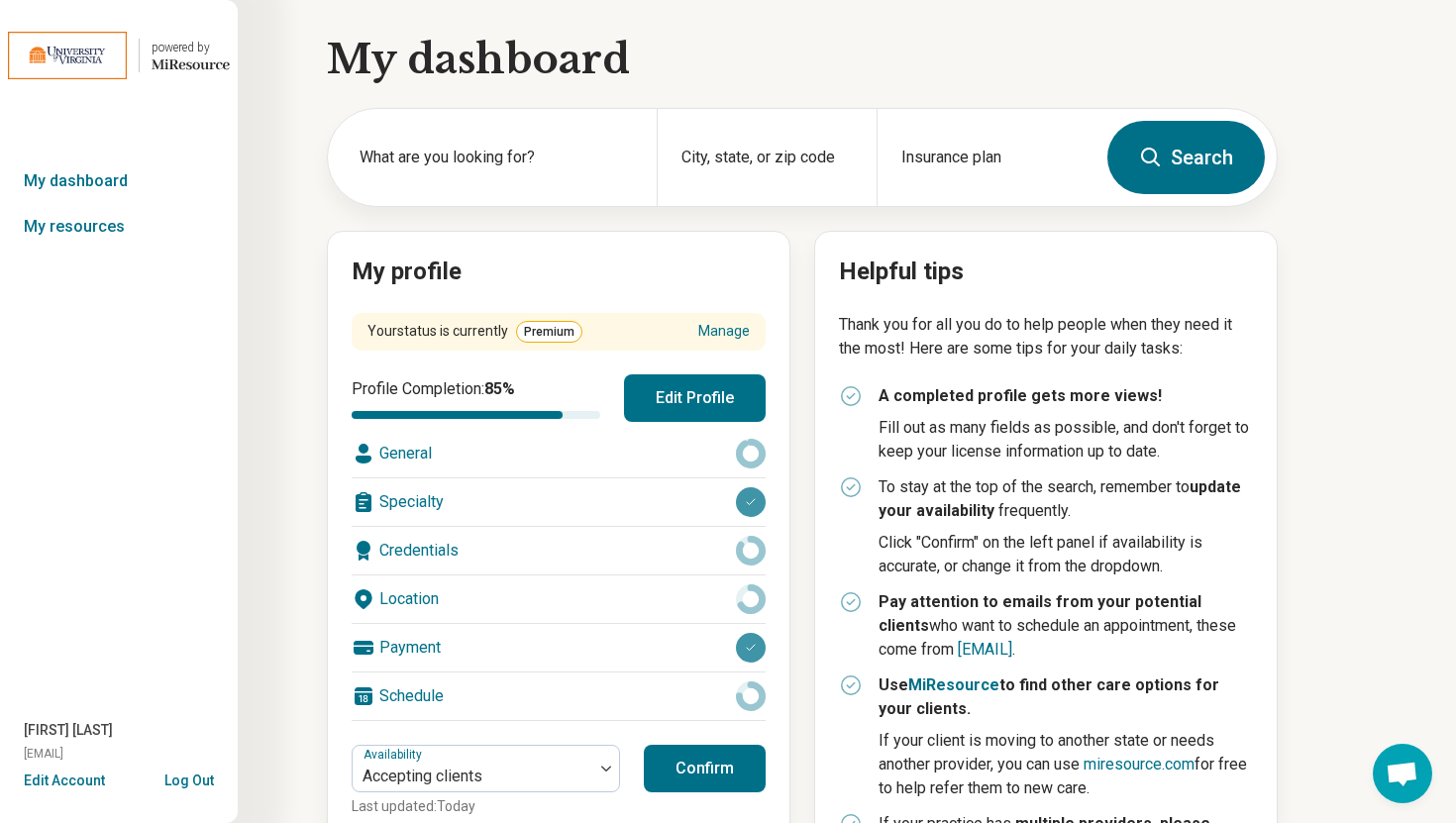 click on "Edit Profile" at bounding box center (694, 398) 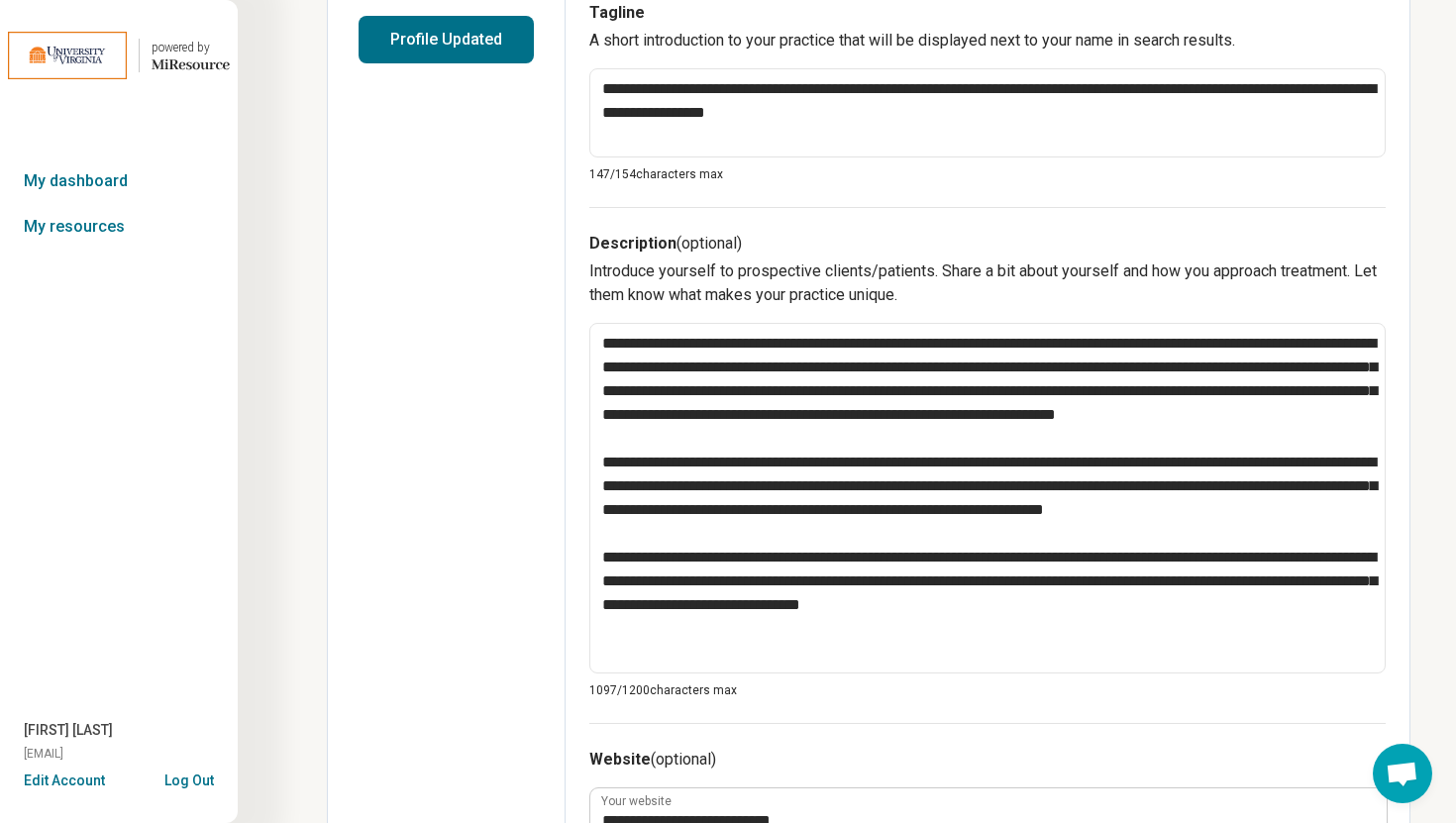 scroll, scrollTop: 520, scrollLeft: 0, axis: vertical 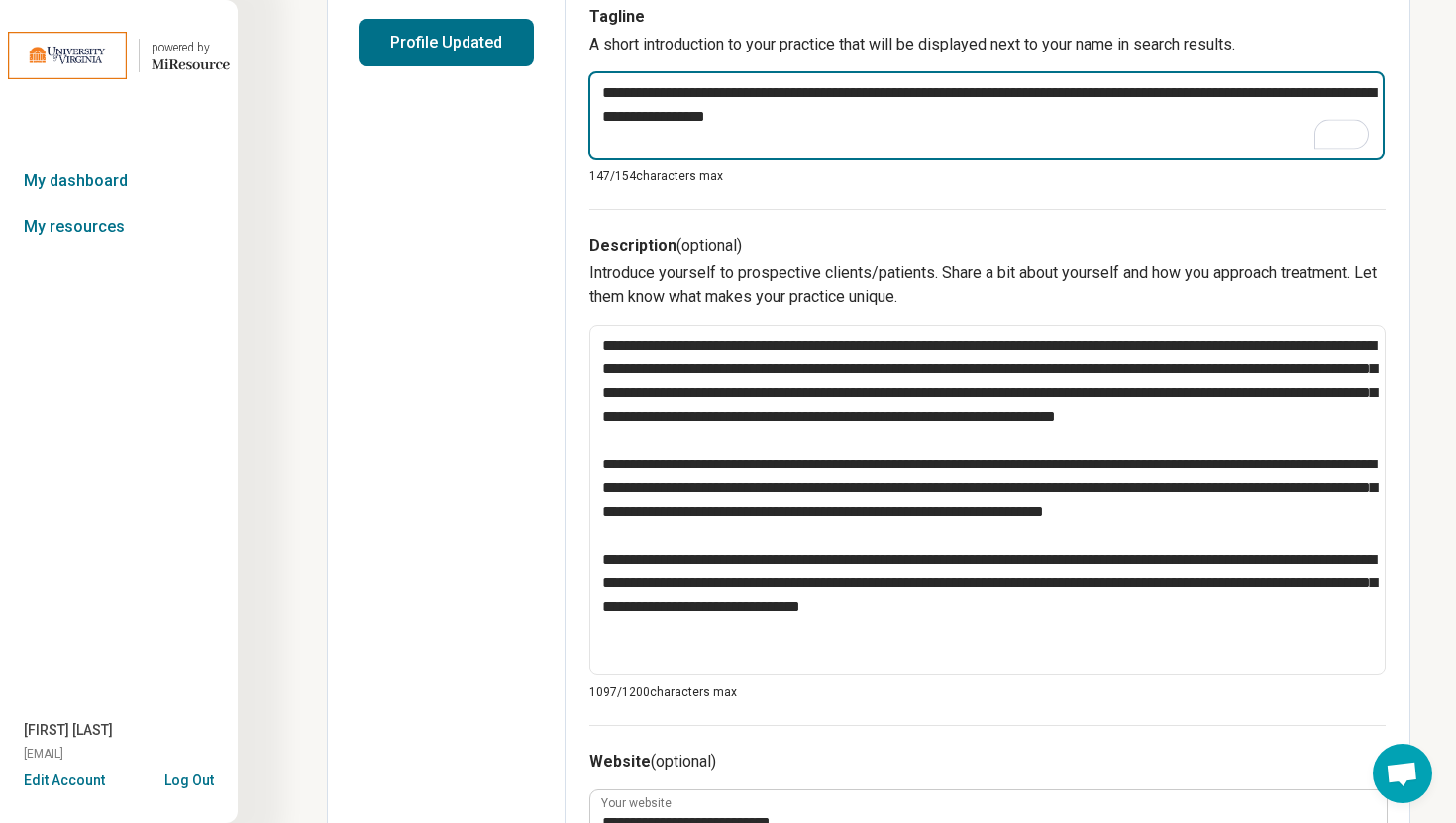 drag, startPoint x: 971, startPoint y: 119, endPoint x: 590, endPoint y: 93, distance: 381.8861 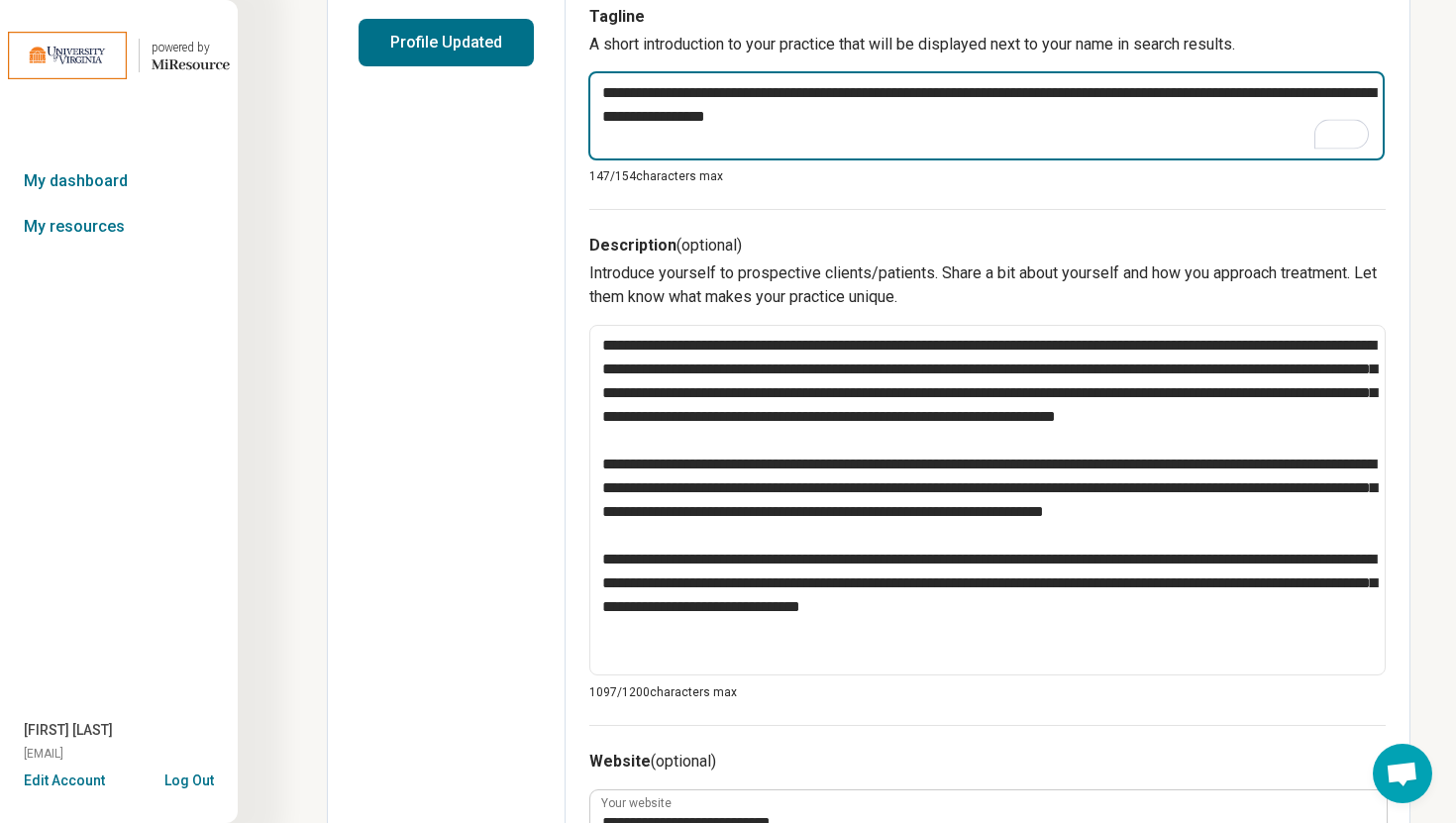 click on "**********" at bounding box center (987, 116) 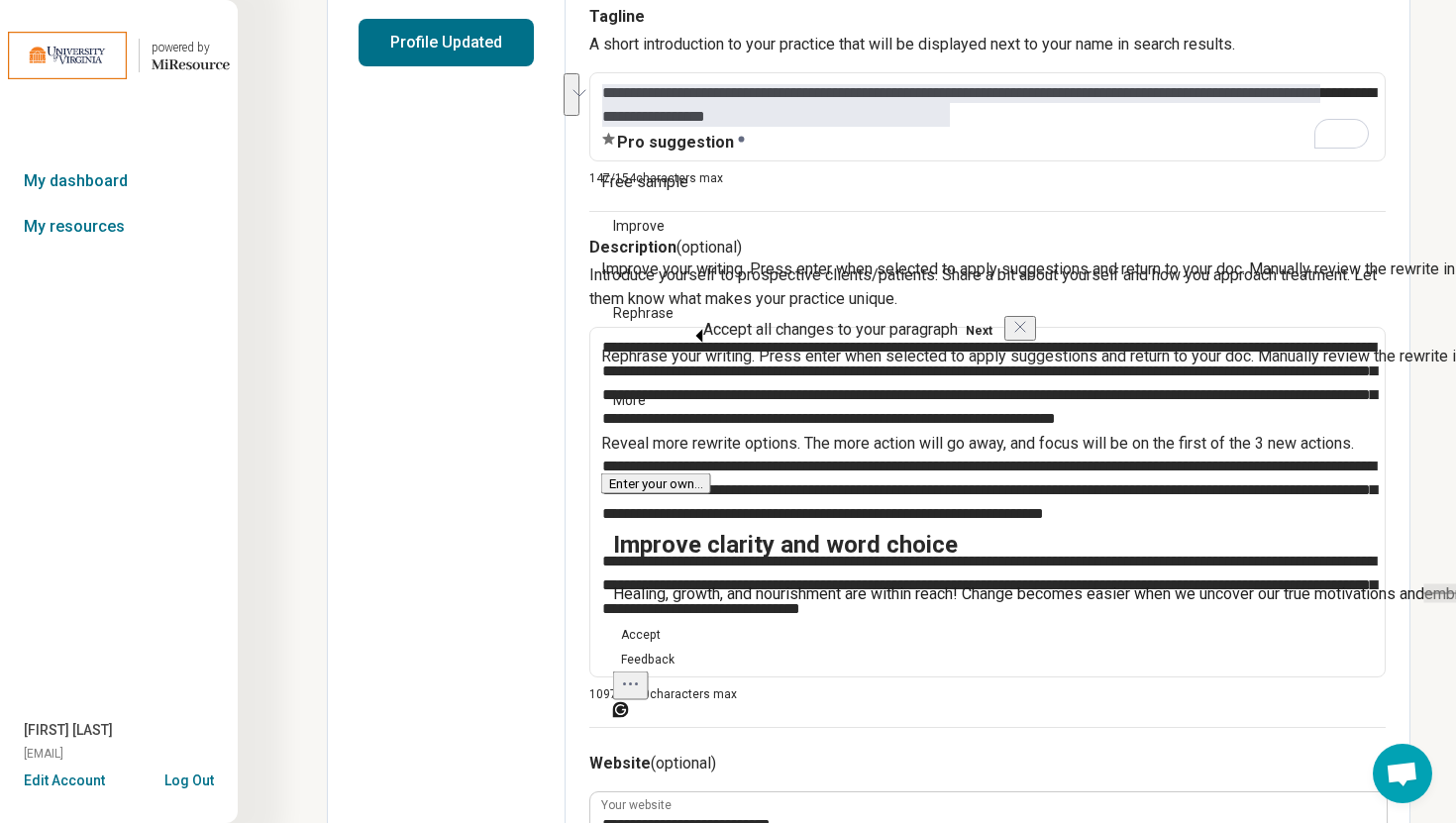 click on "Edit profile General Specialty Credentials Location Payment Schedule Profile completion:  87 % Profile Updated" at bounding box center (447, 597) 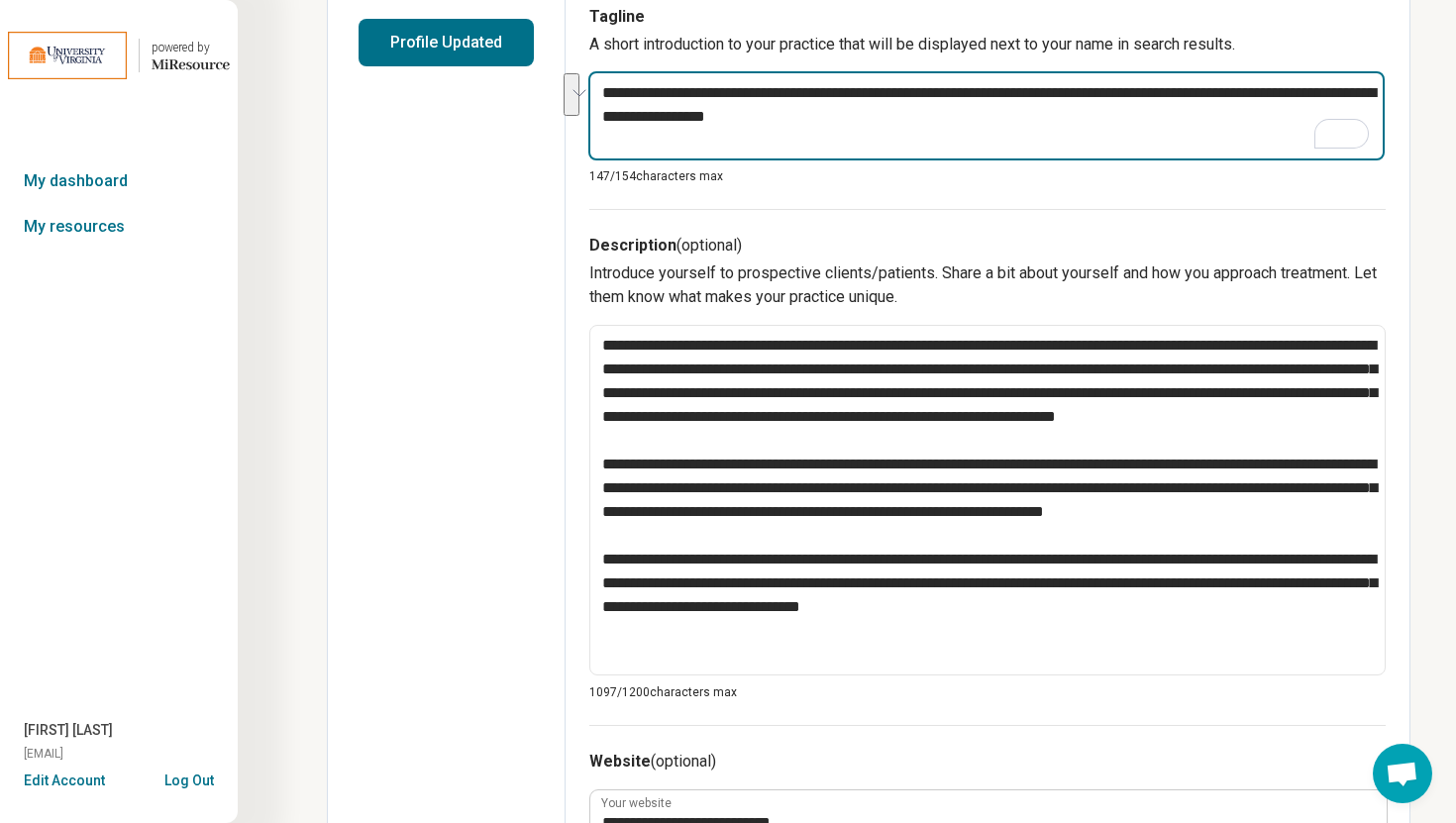 drag, startPoint x: 988, startPoint y: 117, endPoint x: 555, endPoint y: 73, distance: 435.2298 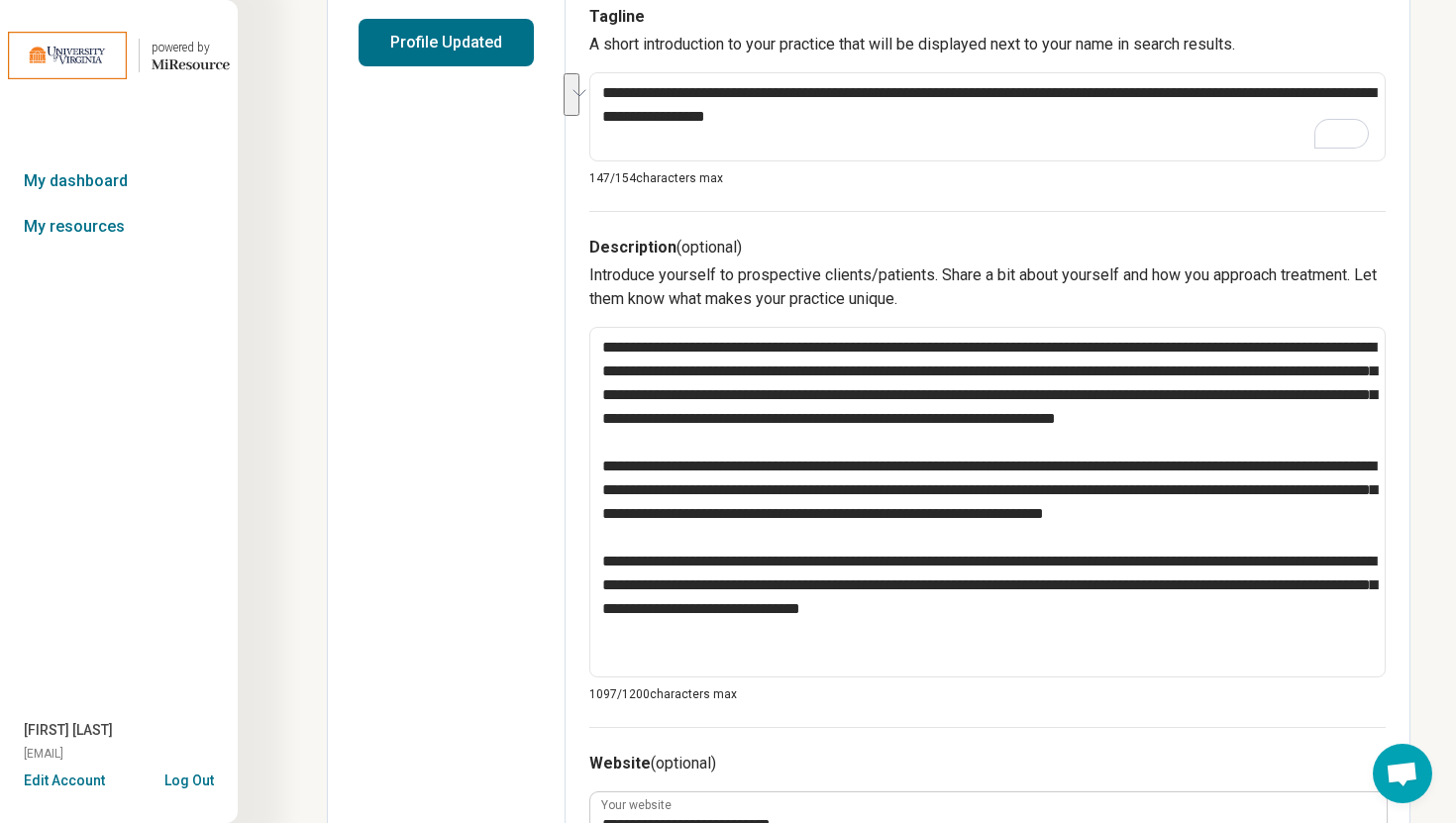 click on "Edit profile General Specialty Credentials Location Payment Schedule Profile completion:  87 % Profile Updated" at bounding box center (447, 597) 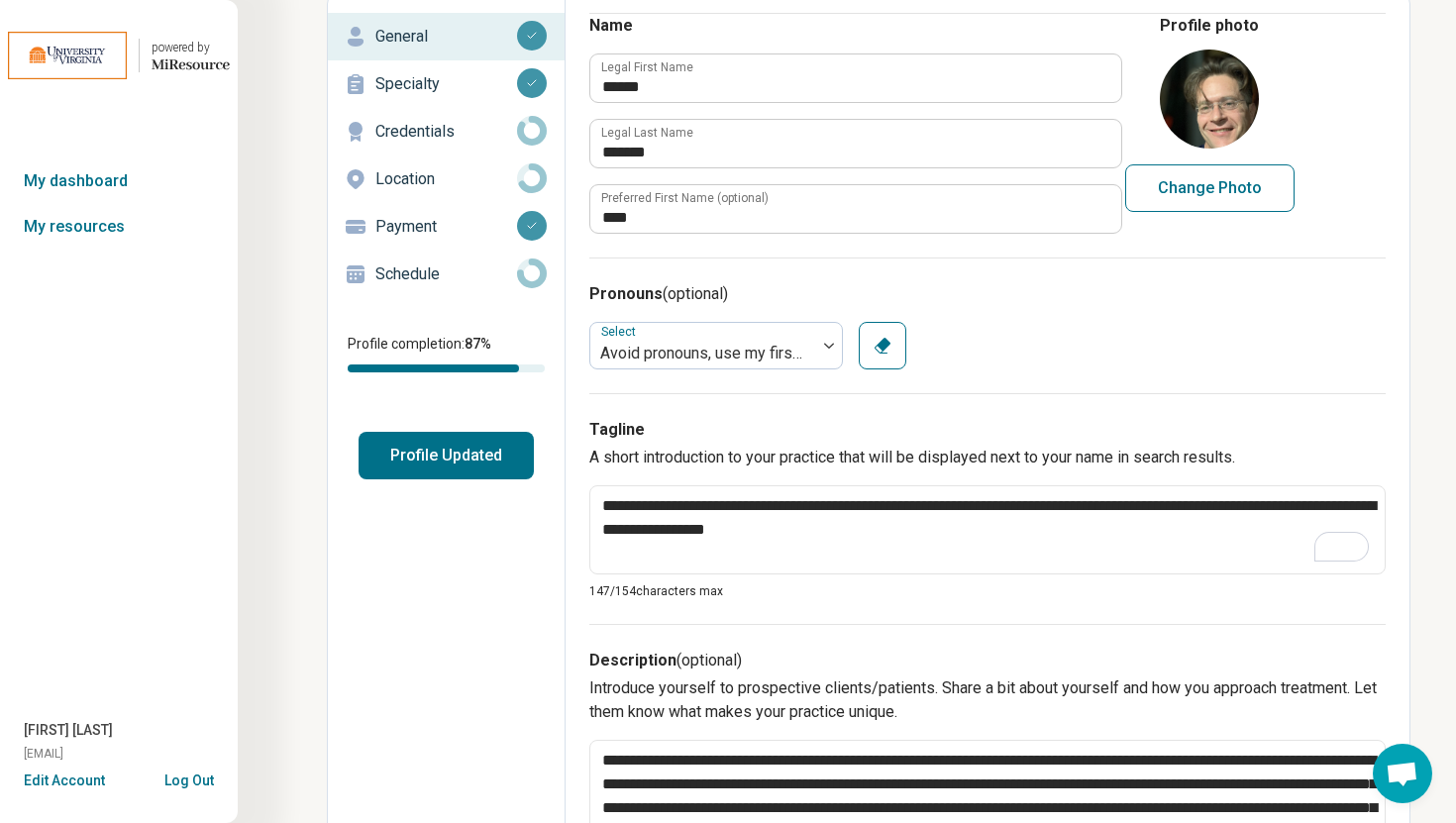 scroll, scrollTop: 0, scrollLeft: 0, axis: both 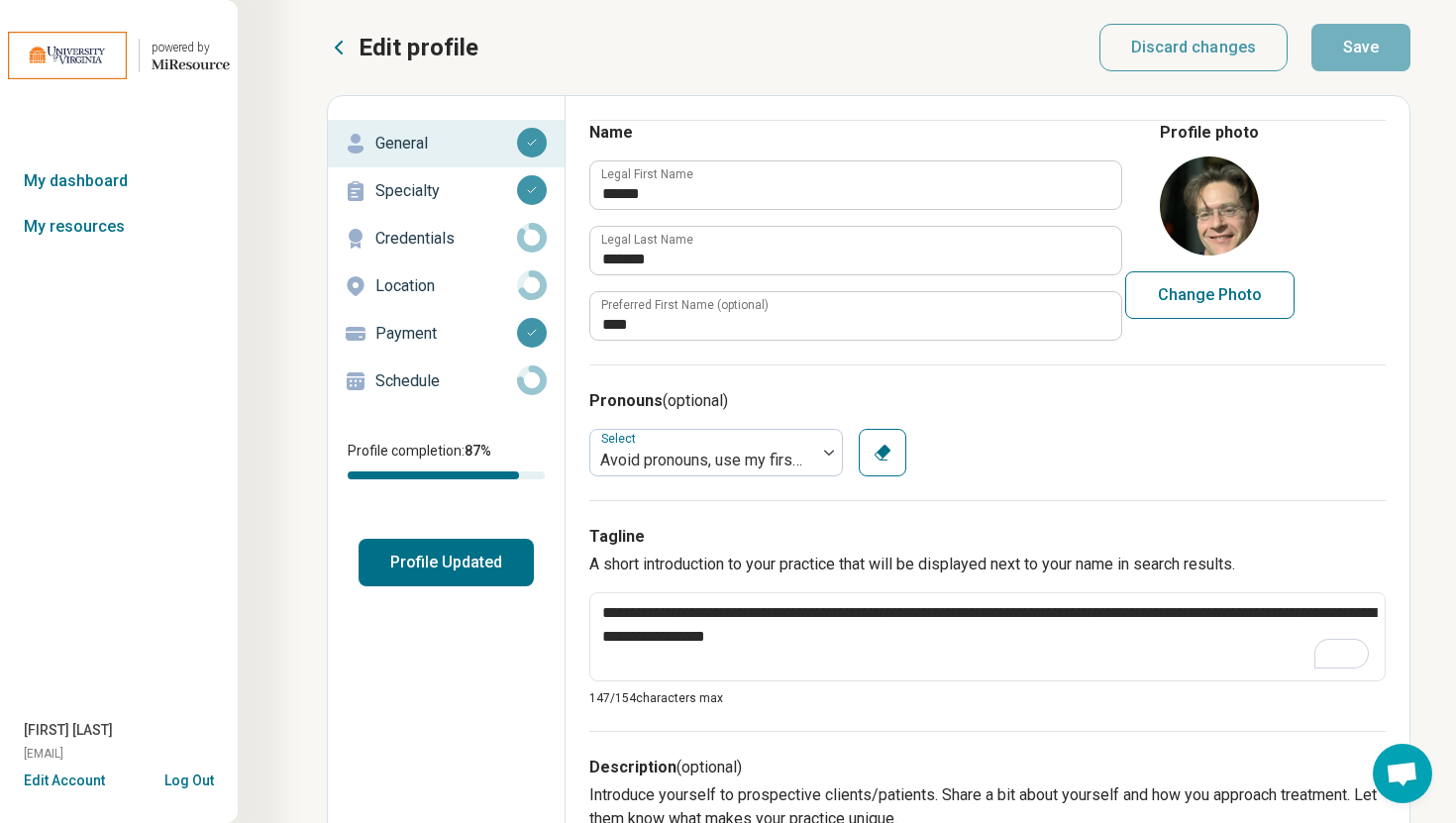 click on "Location" at bounding box center [446, 286] 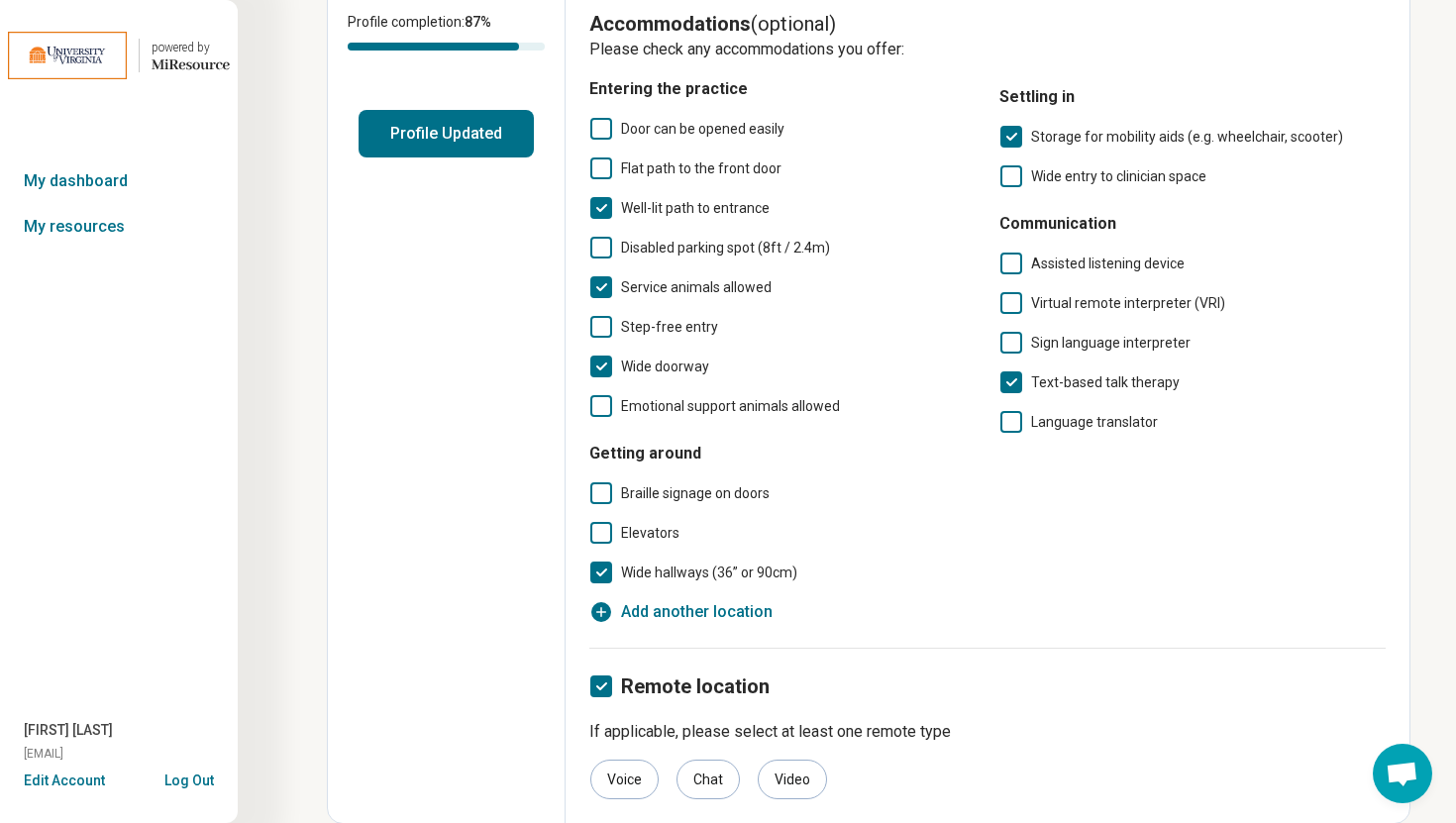scroll, scrollTop: 0, scrollLeft: 0, axis: both 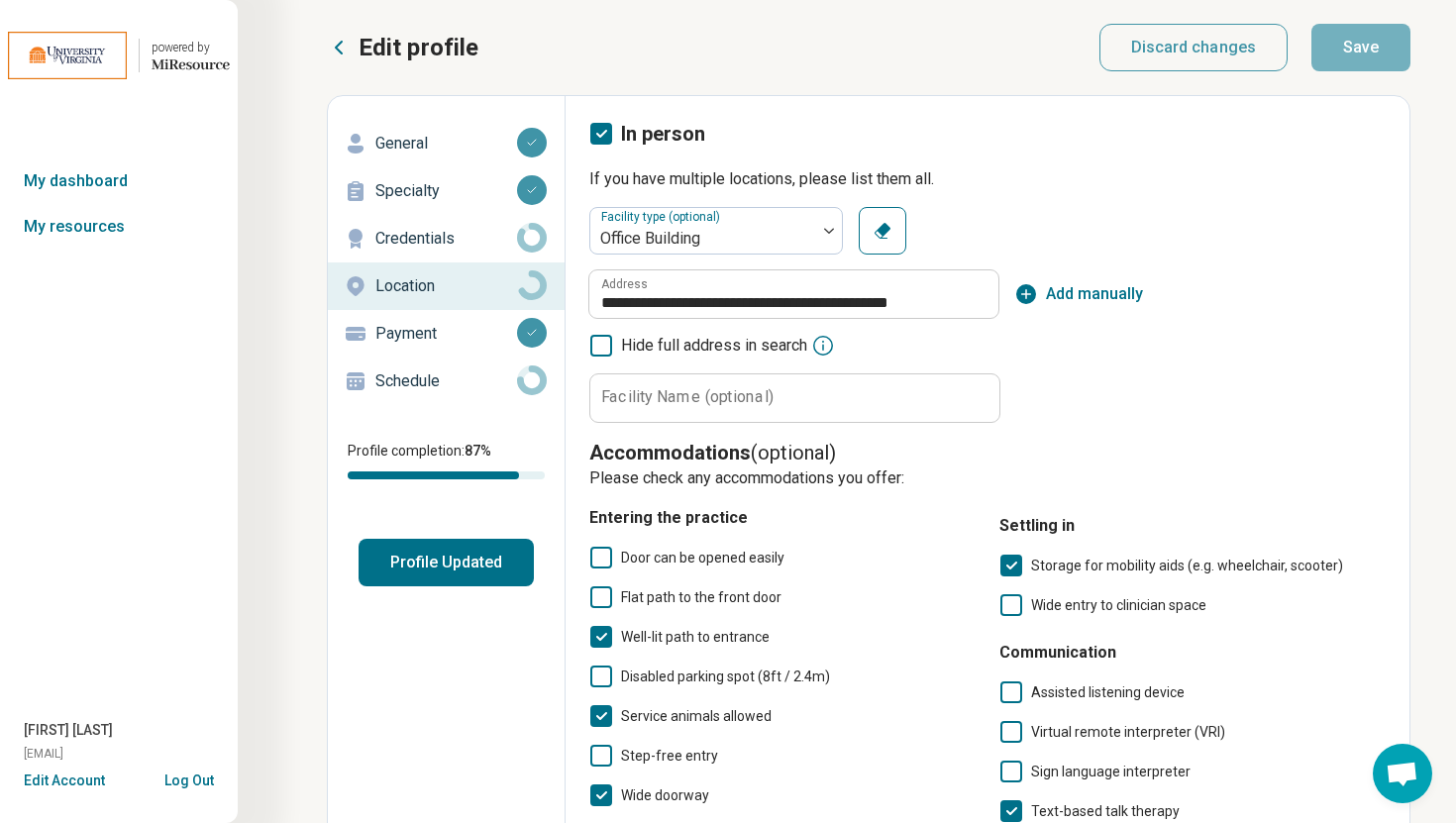 click at bounding box center (532, 333) 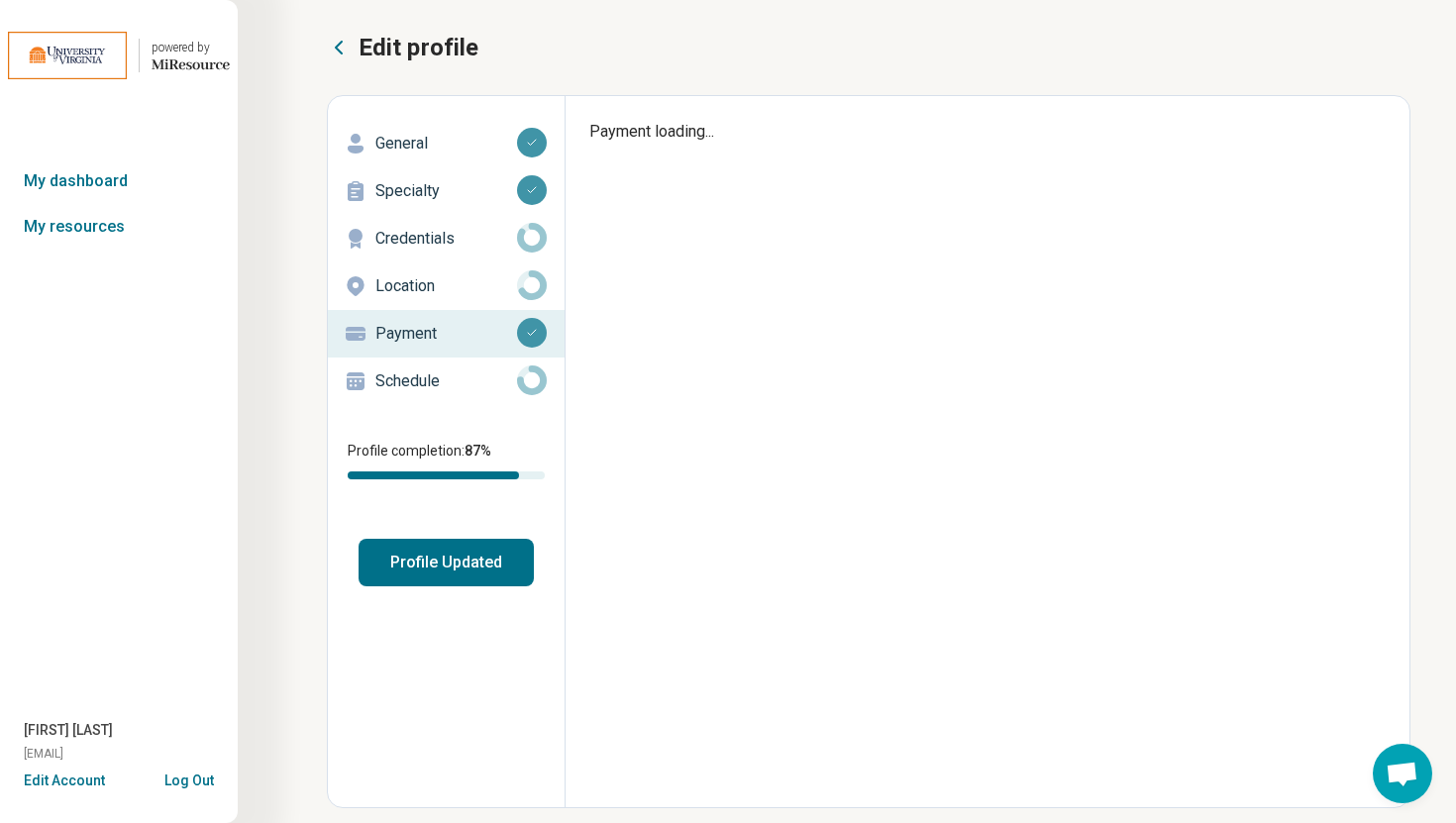 click on "Credentials" at bounding box center (446, 239) 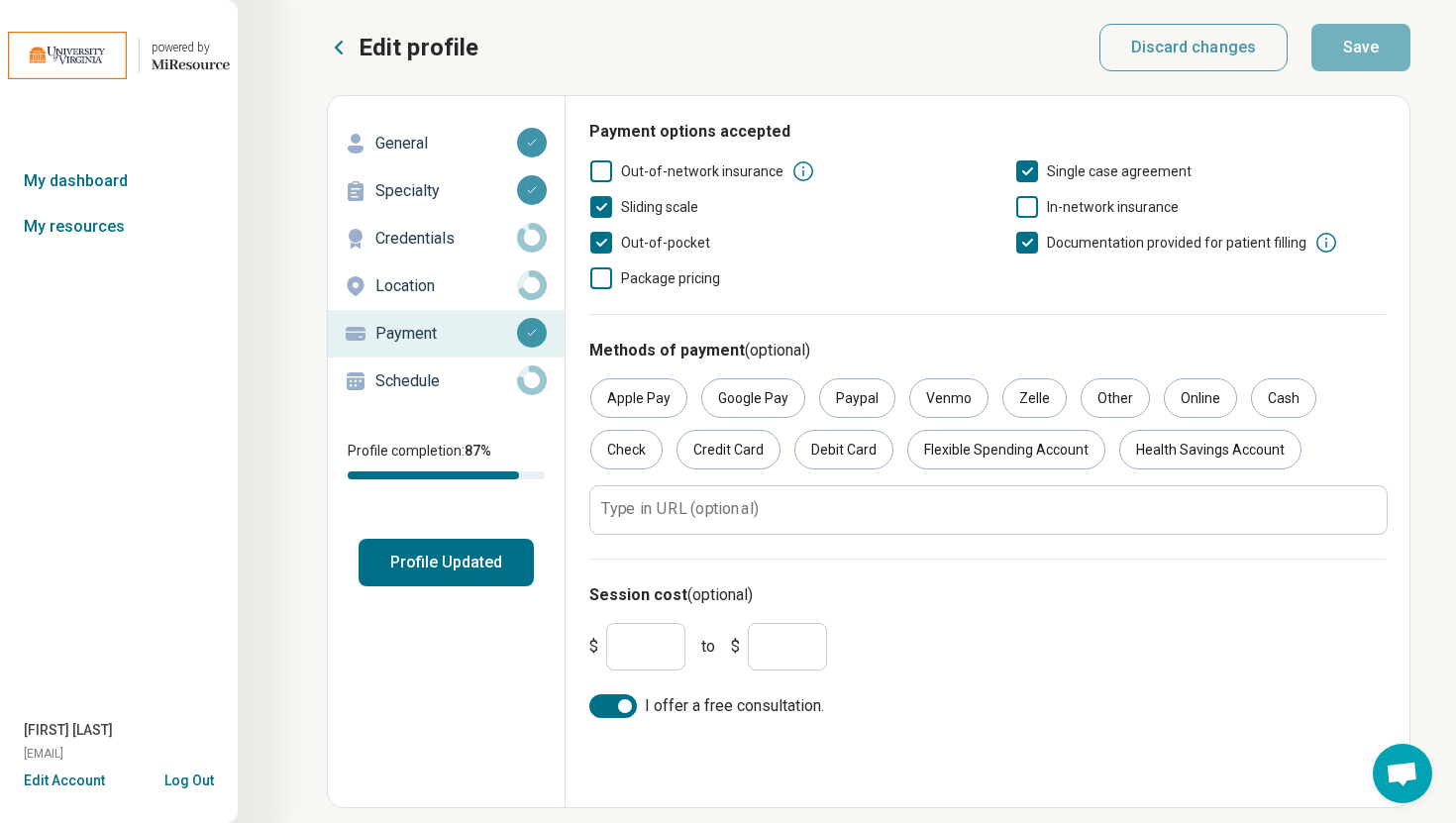 type on "*" 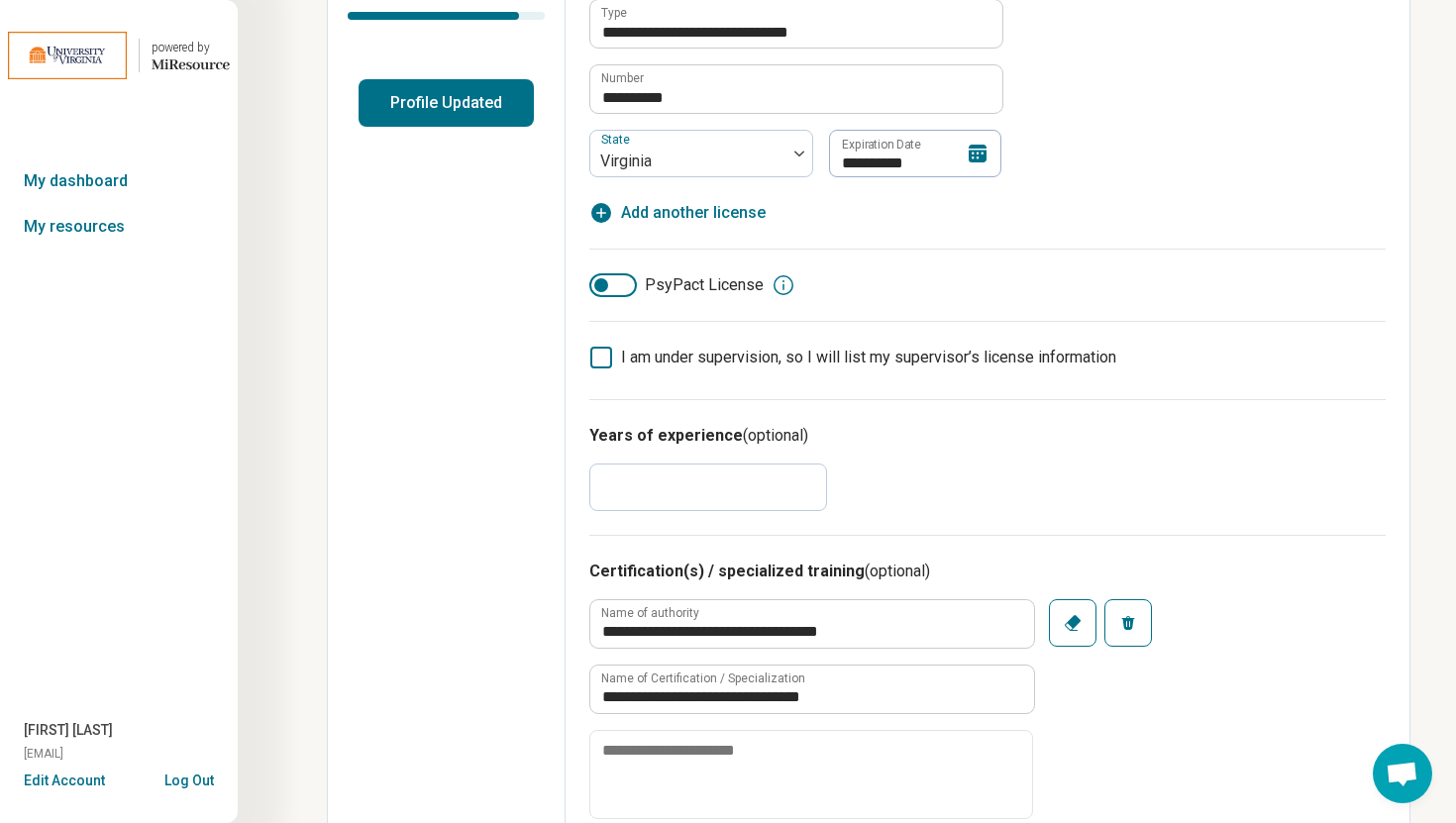 scroll, scrollTop: 0, scrollLeft: 0, axis: both 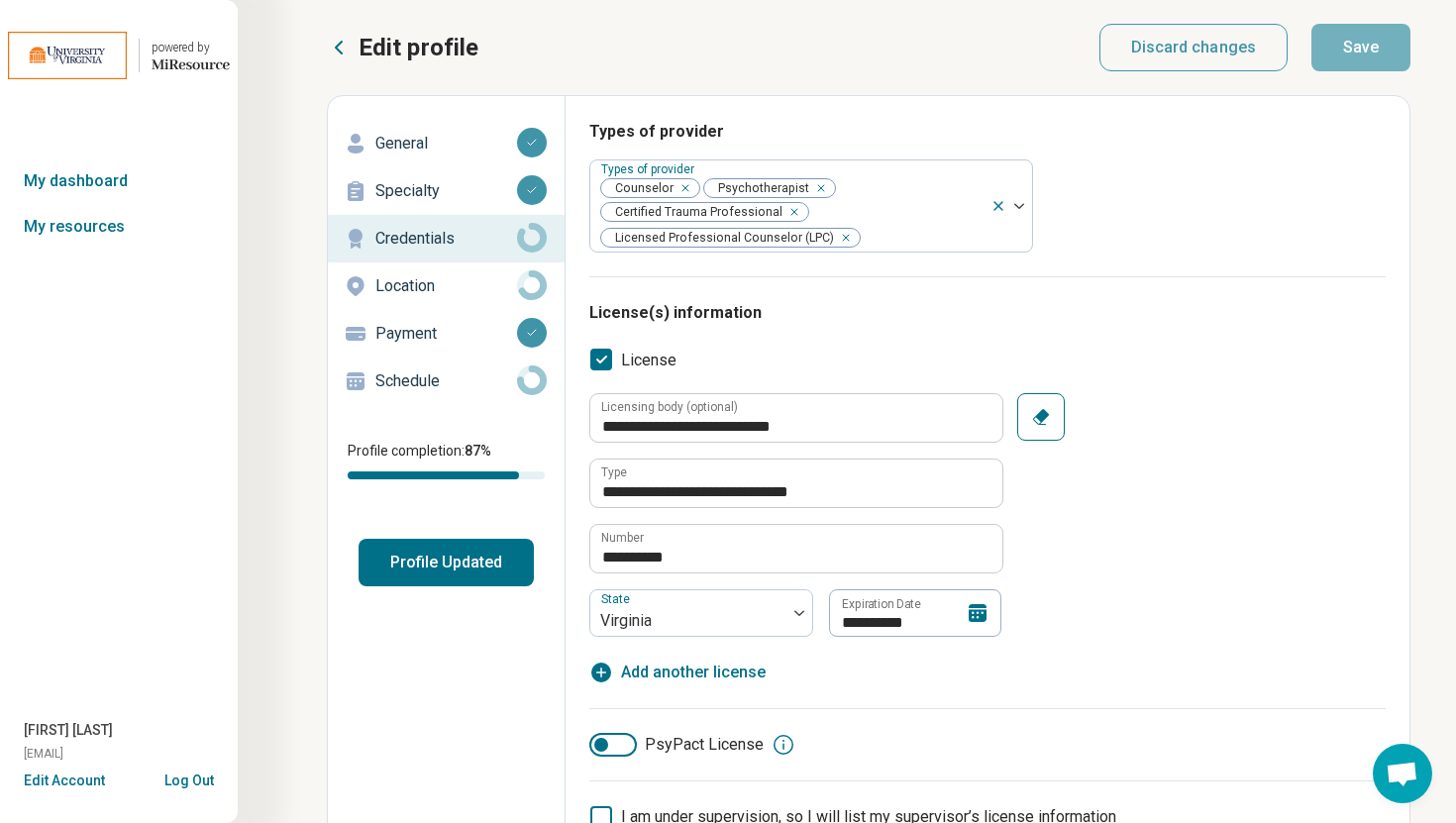 click on "Location" at bounding box center (446, 286) 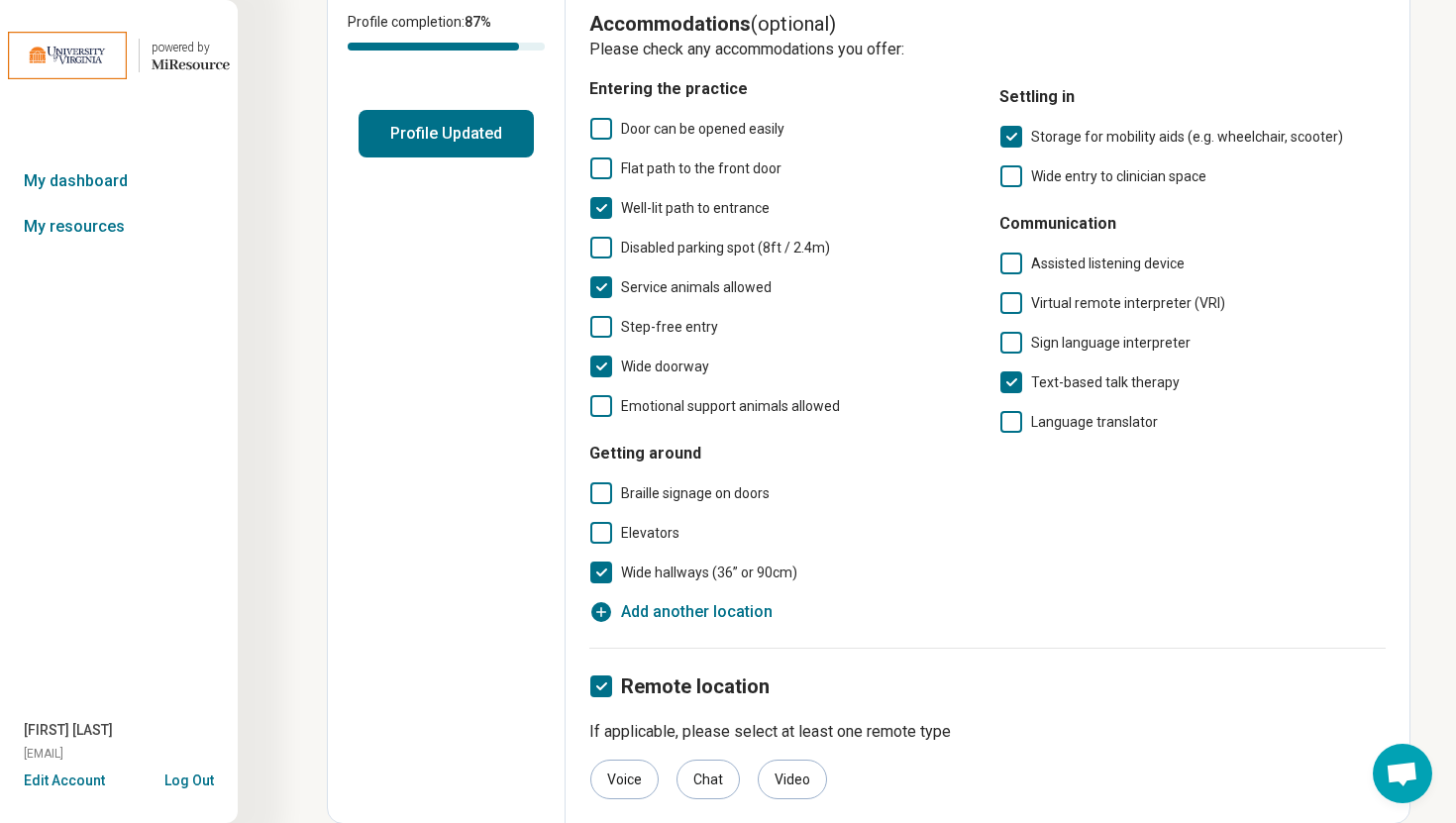 scroll, scrollTop: 0, scrollLeft: 0, axis: both 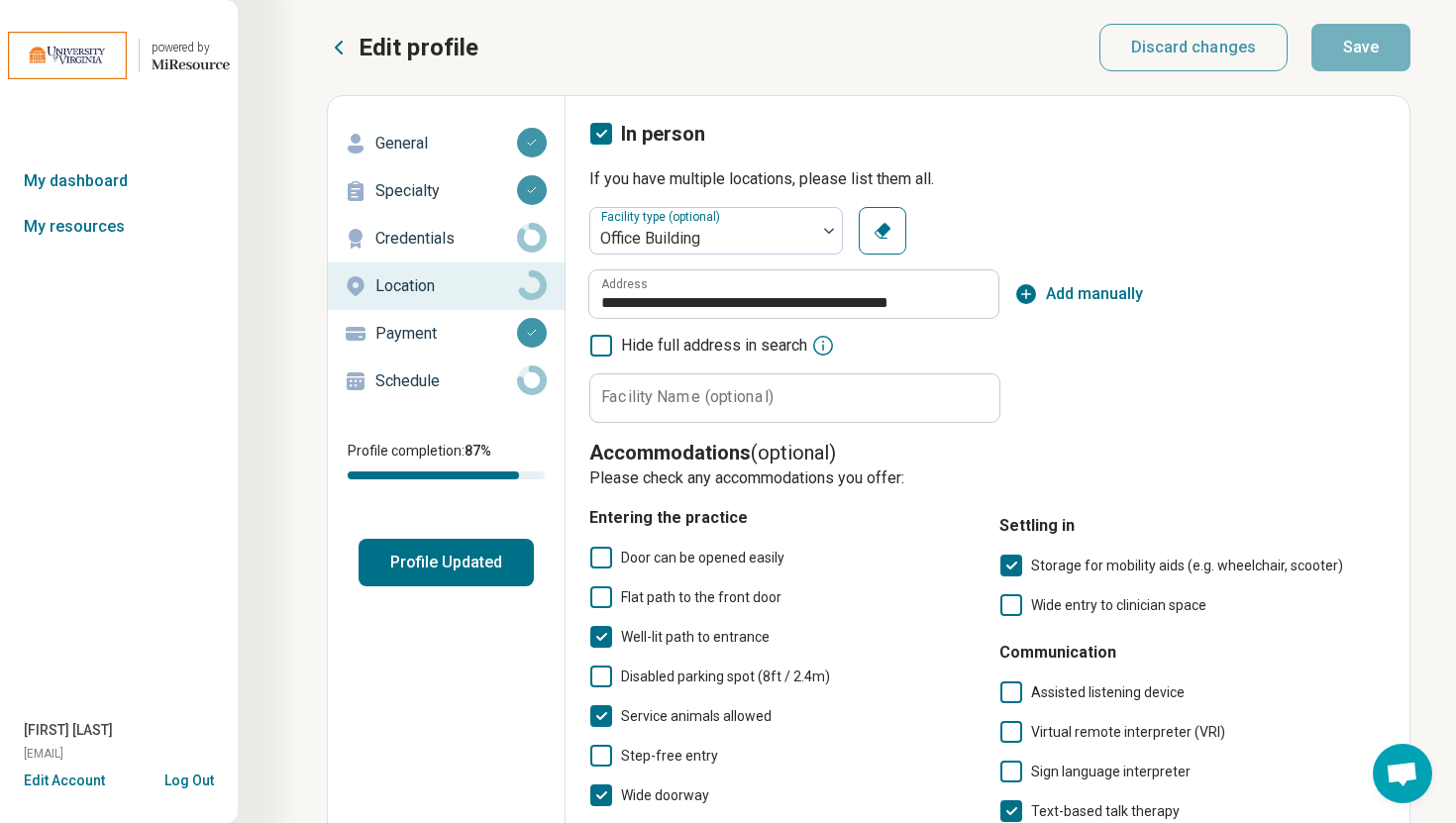click on "Payment" at bounding box center (446, 334) 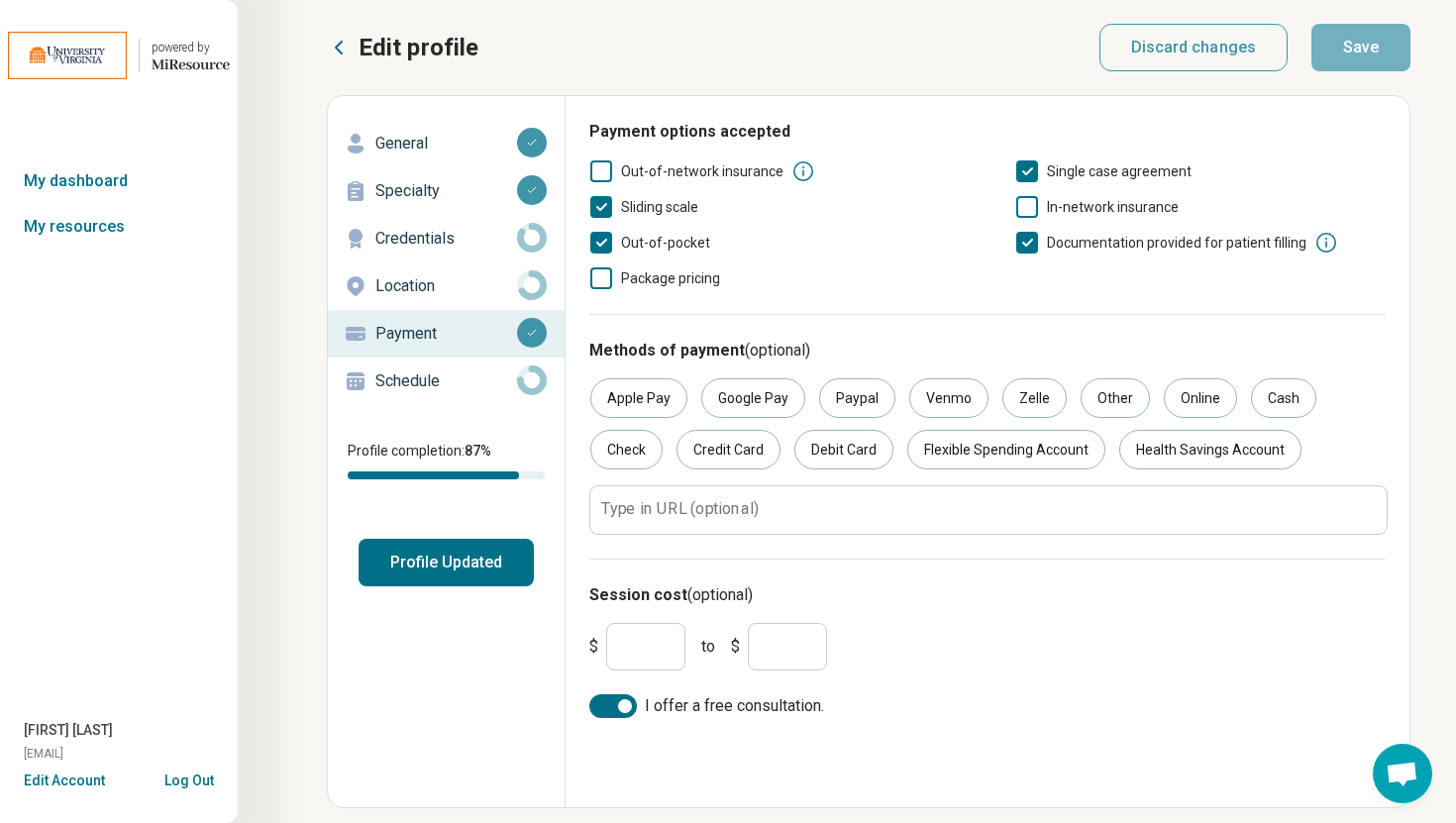 click on "Schedule" at bounding box center [446, 381] 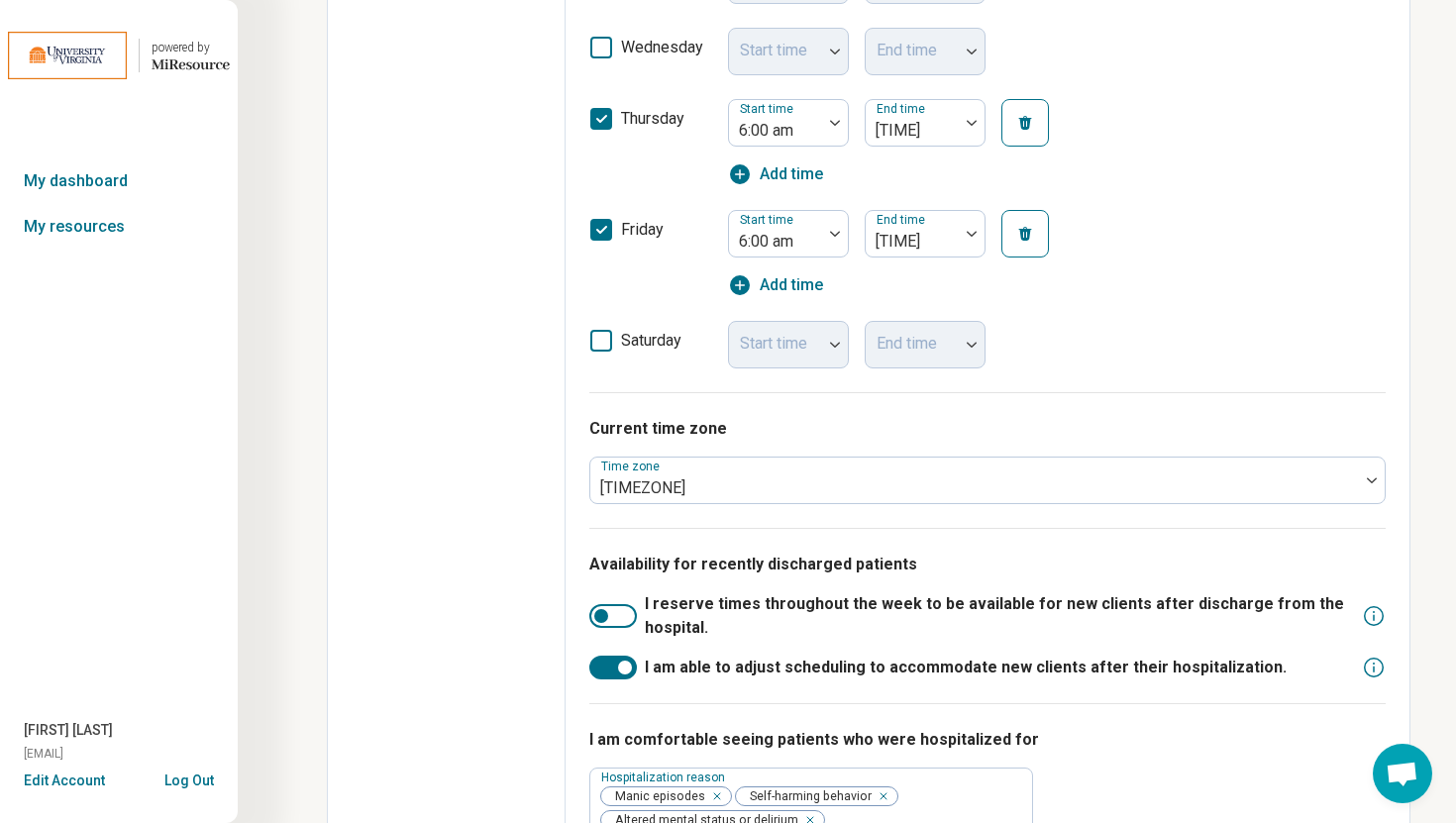 scroll, scrollTop: 979, scrollLeft: 0, axis: vertical 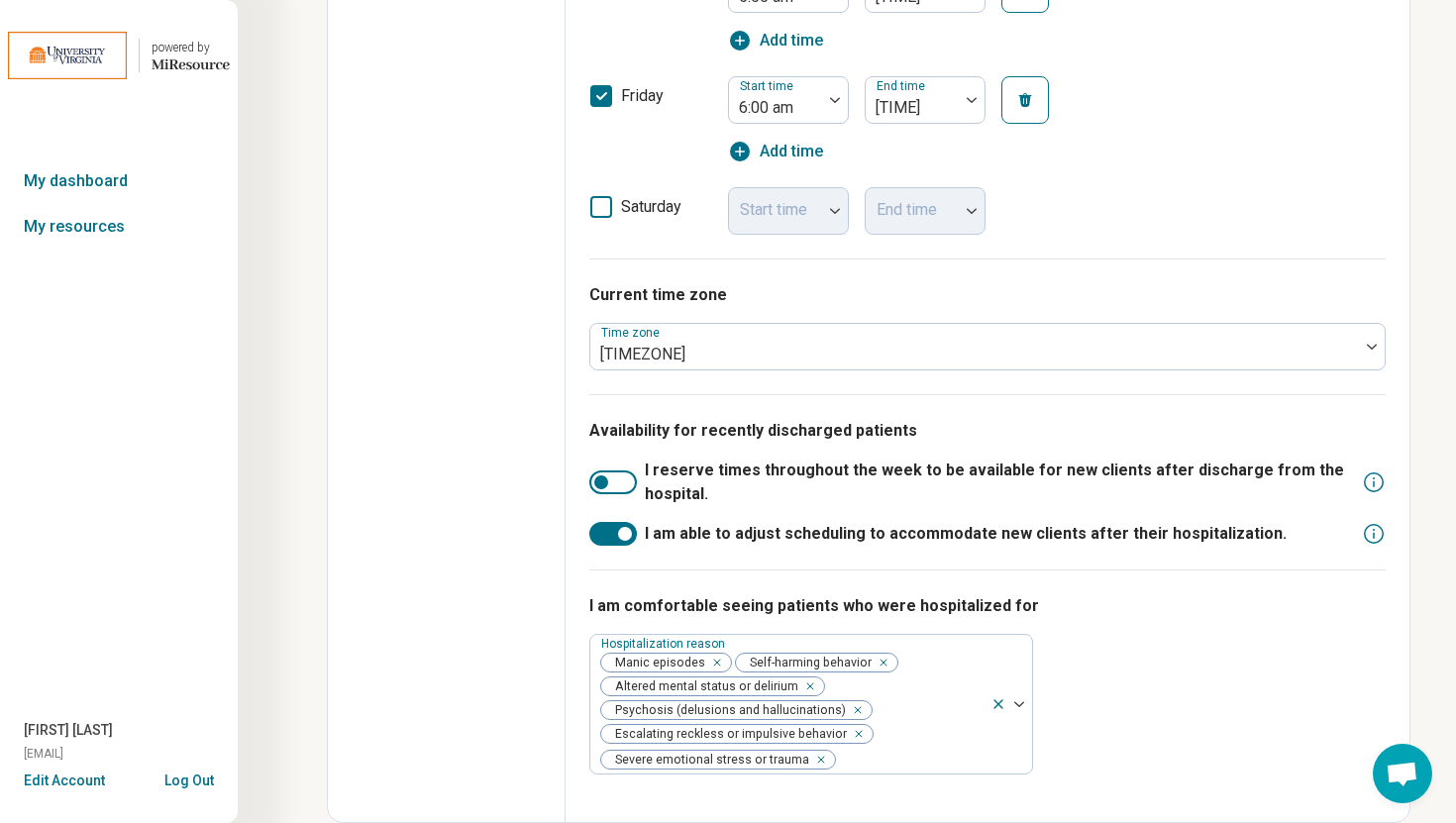 click on "Log Out" at bounding box center (189, 778) 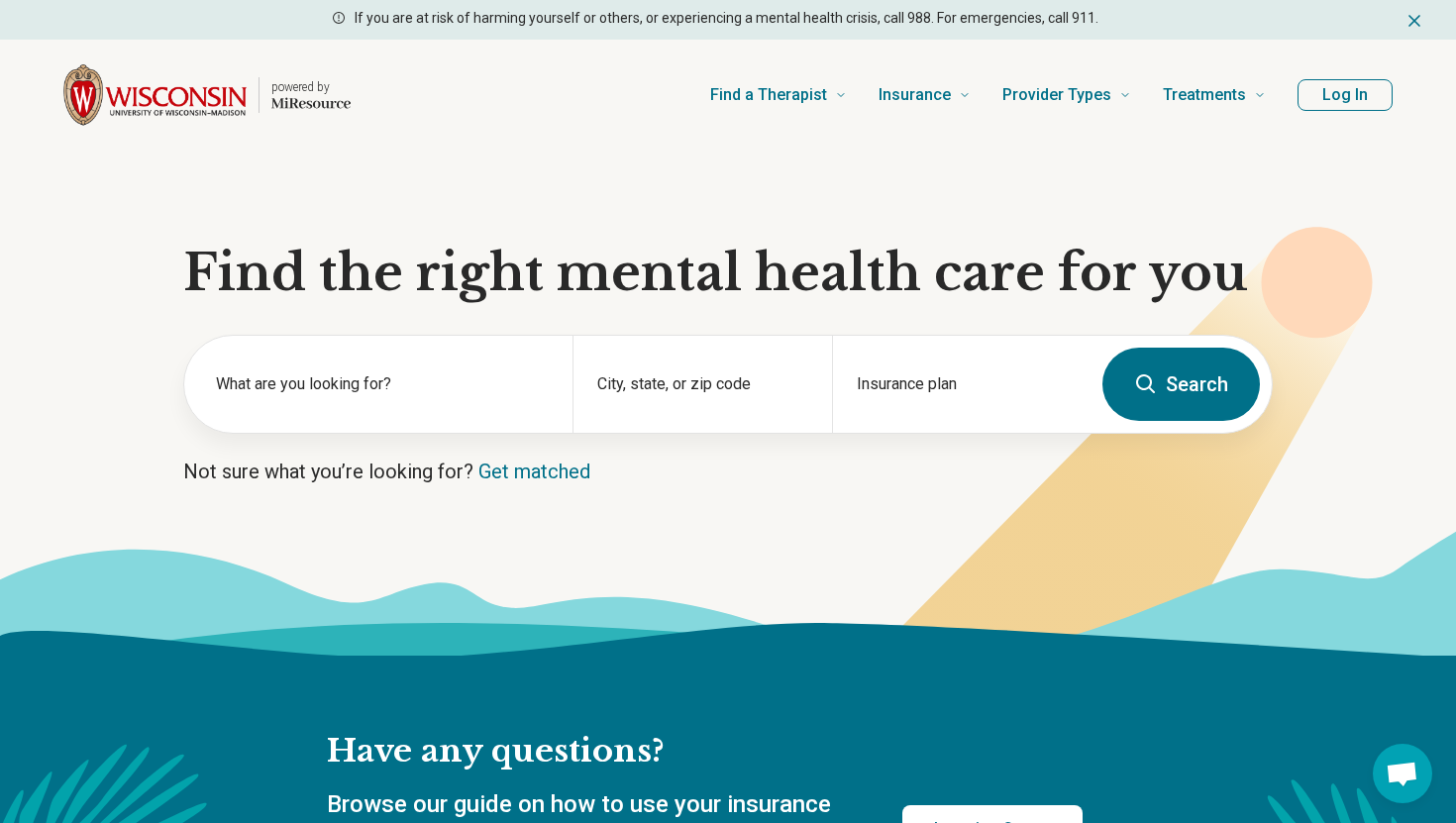 scroll, scrollTop: 0, scrollLeft: 0, axis: both 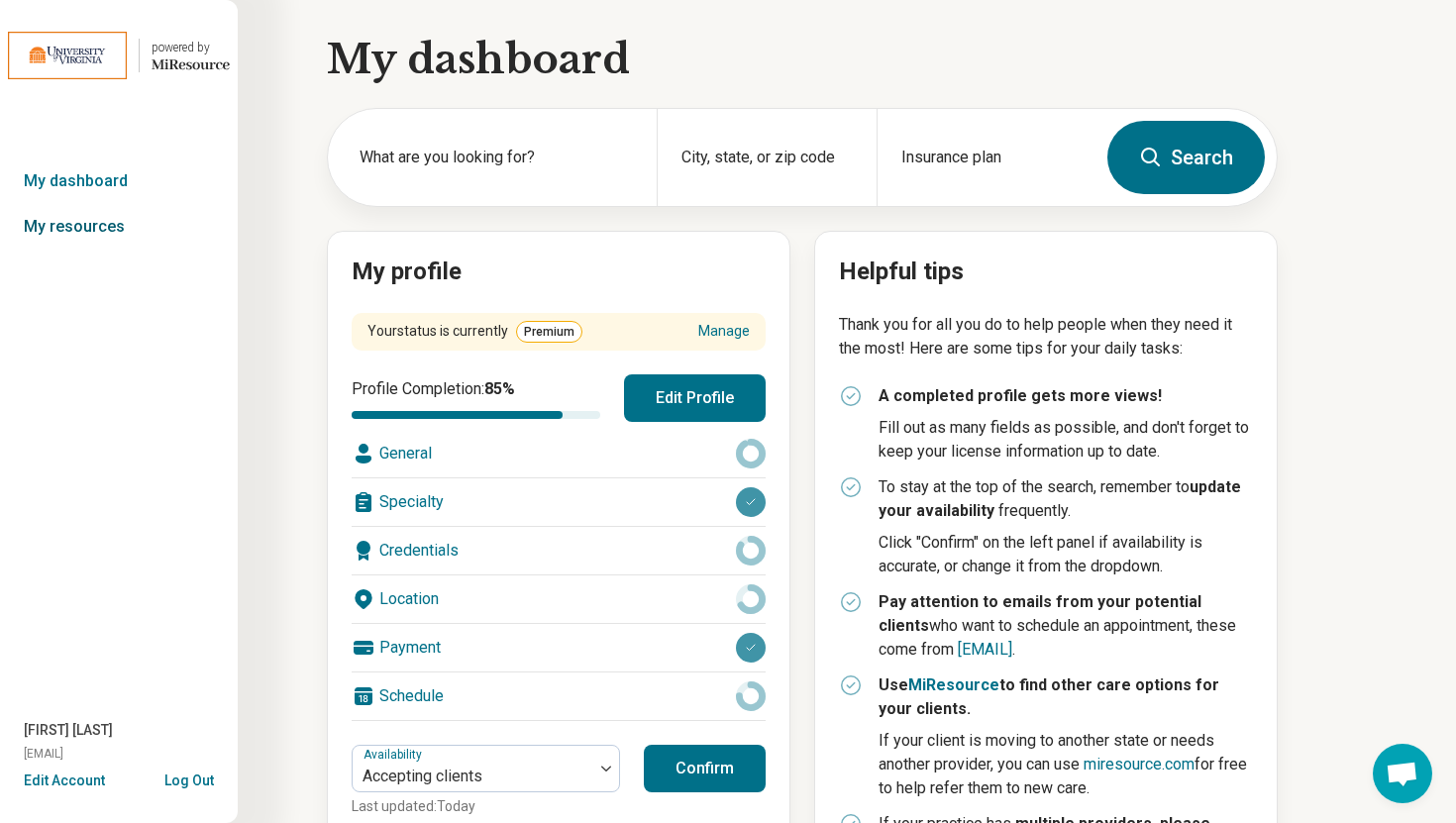 click on "My resources" at bounding box center [119, 227] 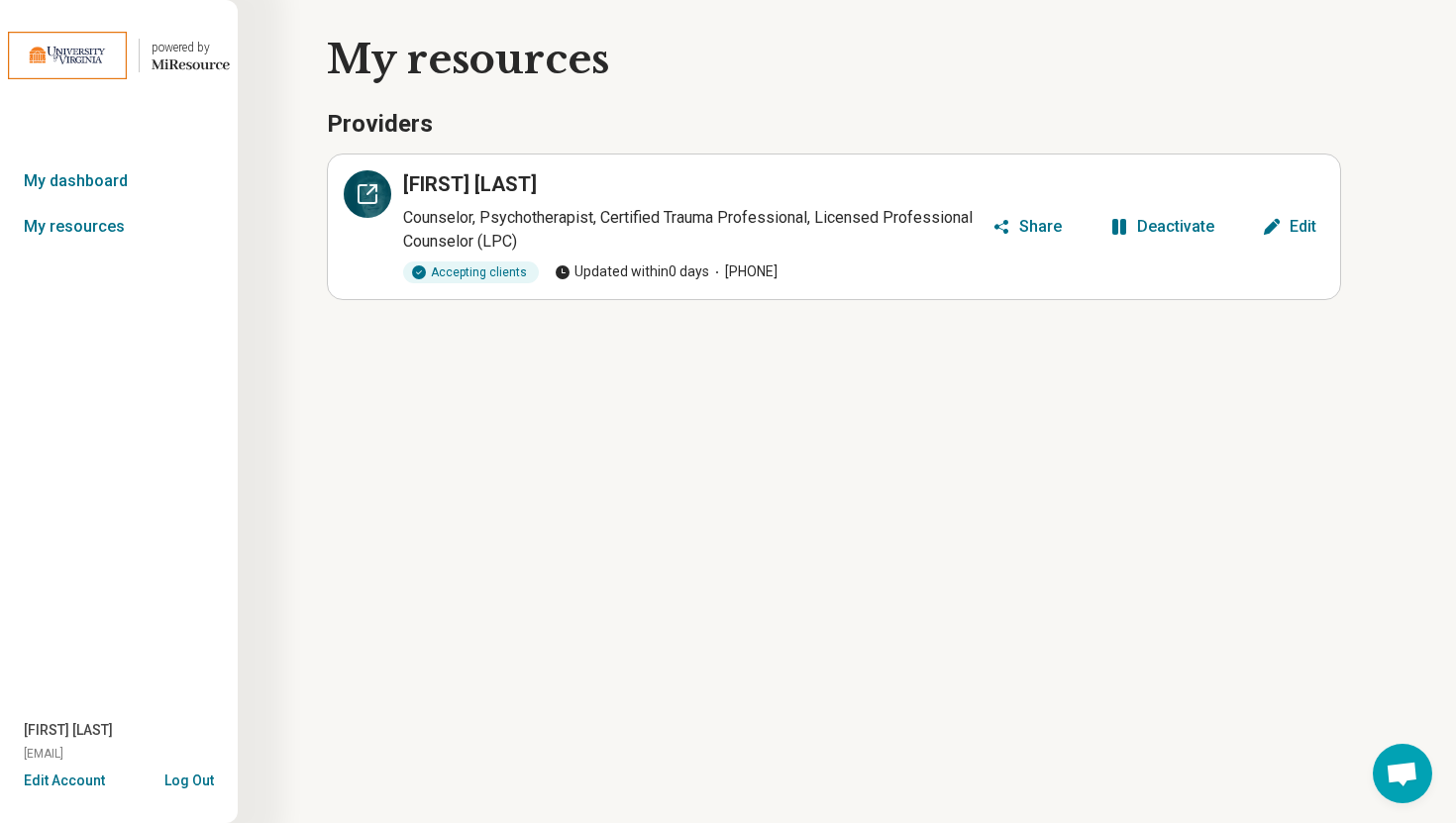 click 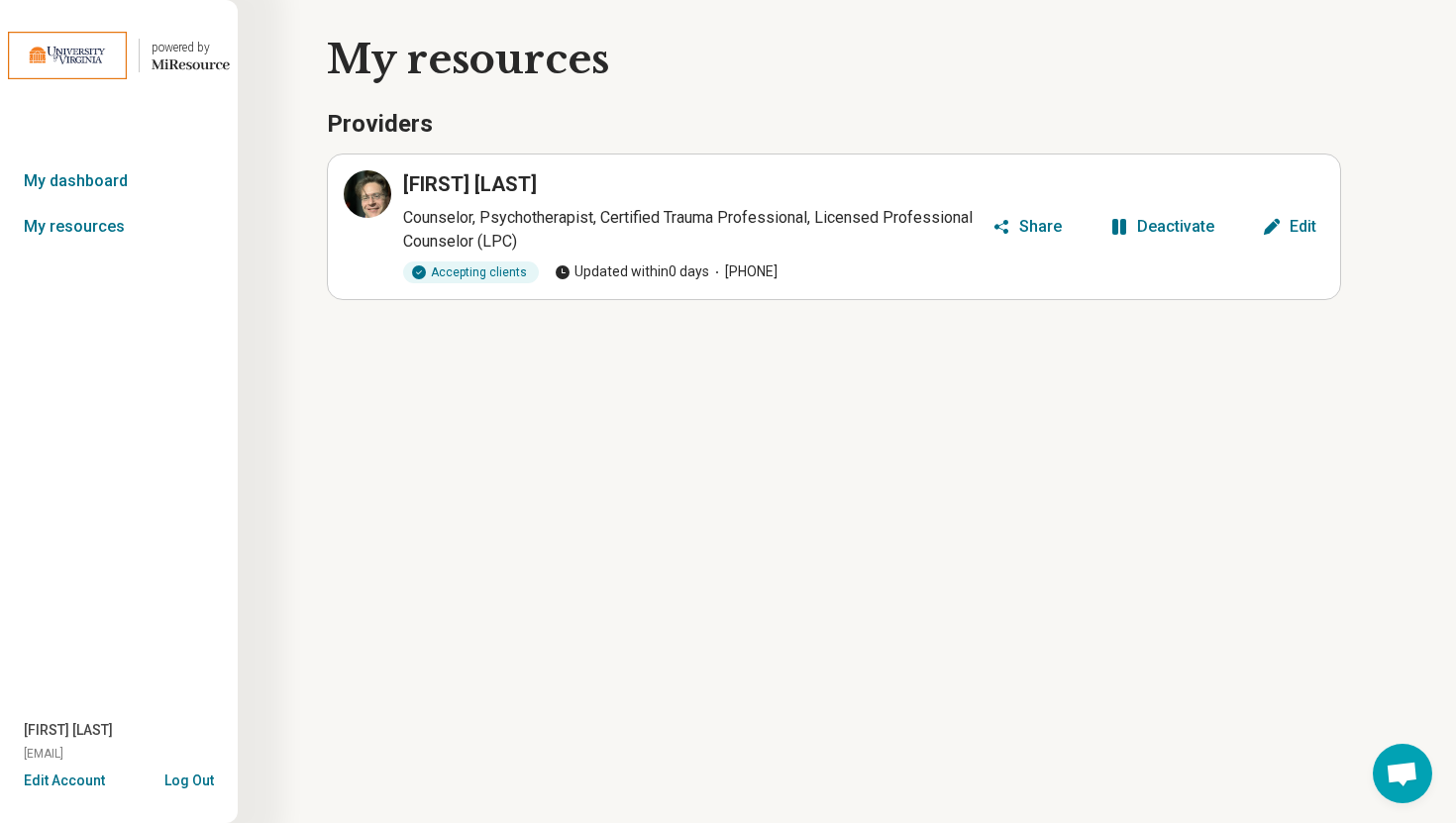 click on "Log Out" at bounding box center [189, 778] 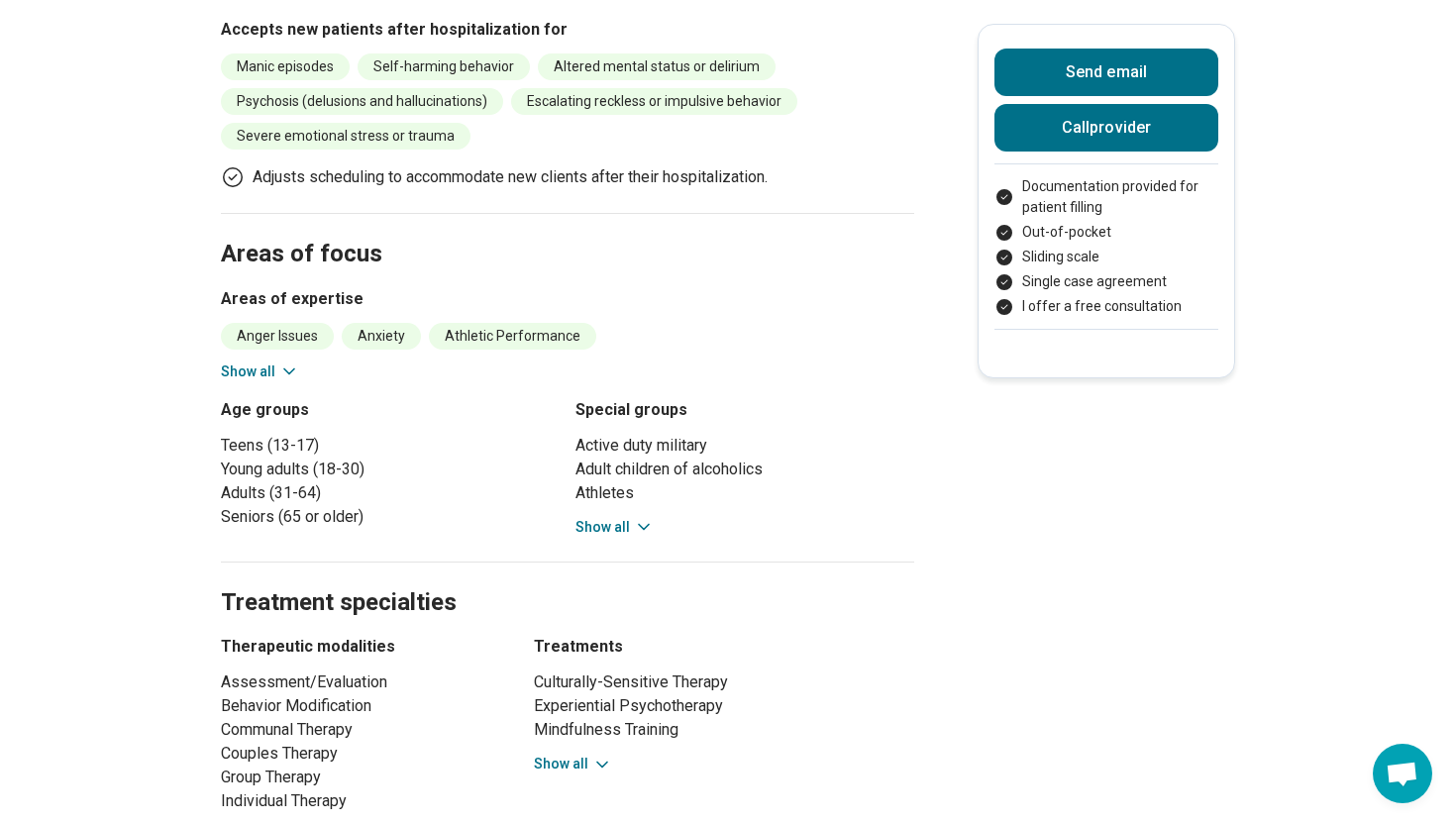 scroll, scrollTop: 883, scrollLeft: 0, axis: vertical 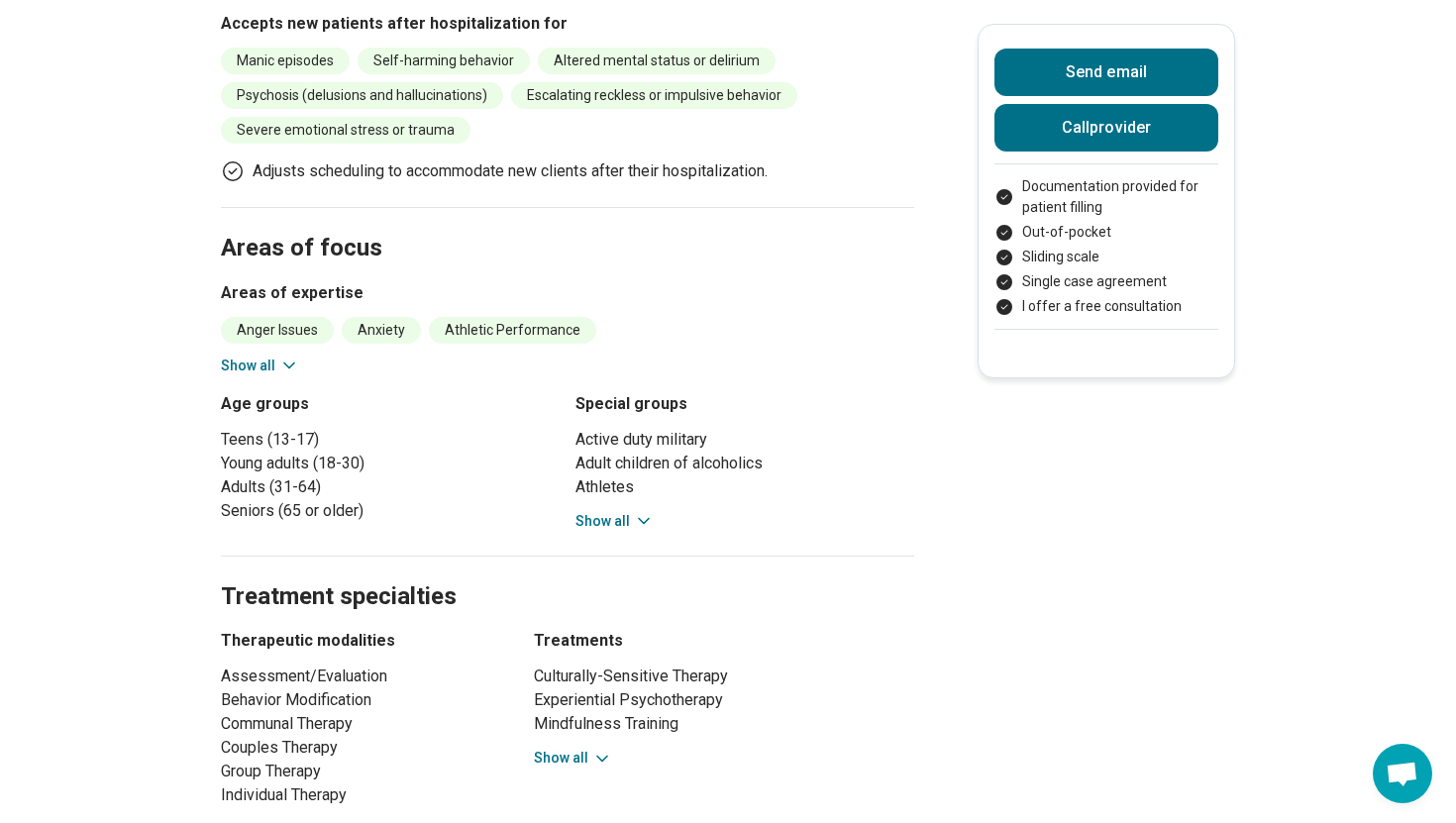 click on "Show all" at bounding box center [260, 365] 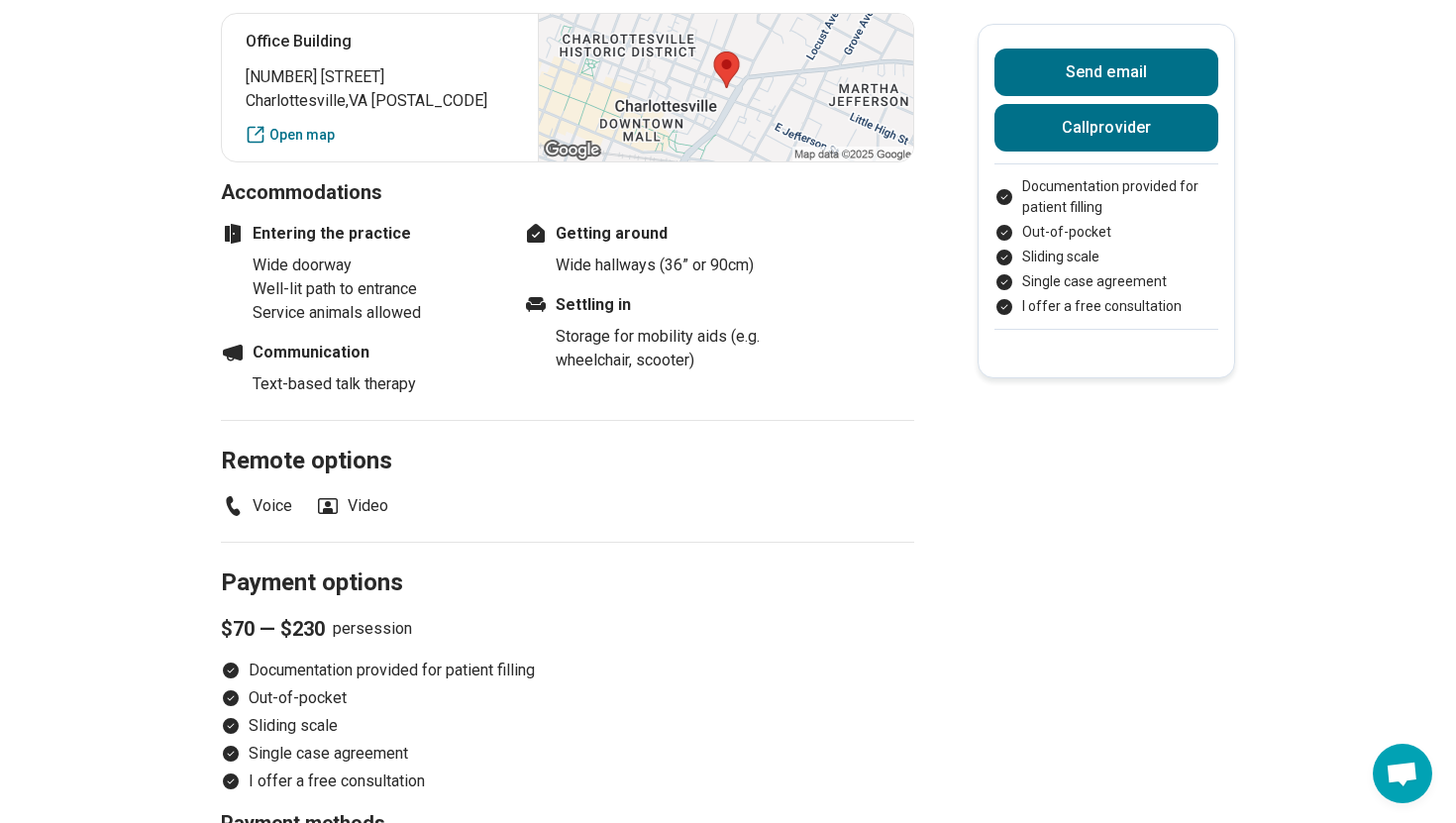 scroll, scrollTop: 2083, scrollLeft: 0, axis: vertical 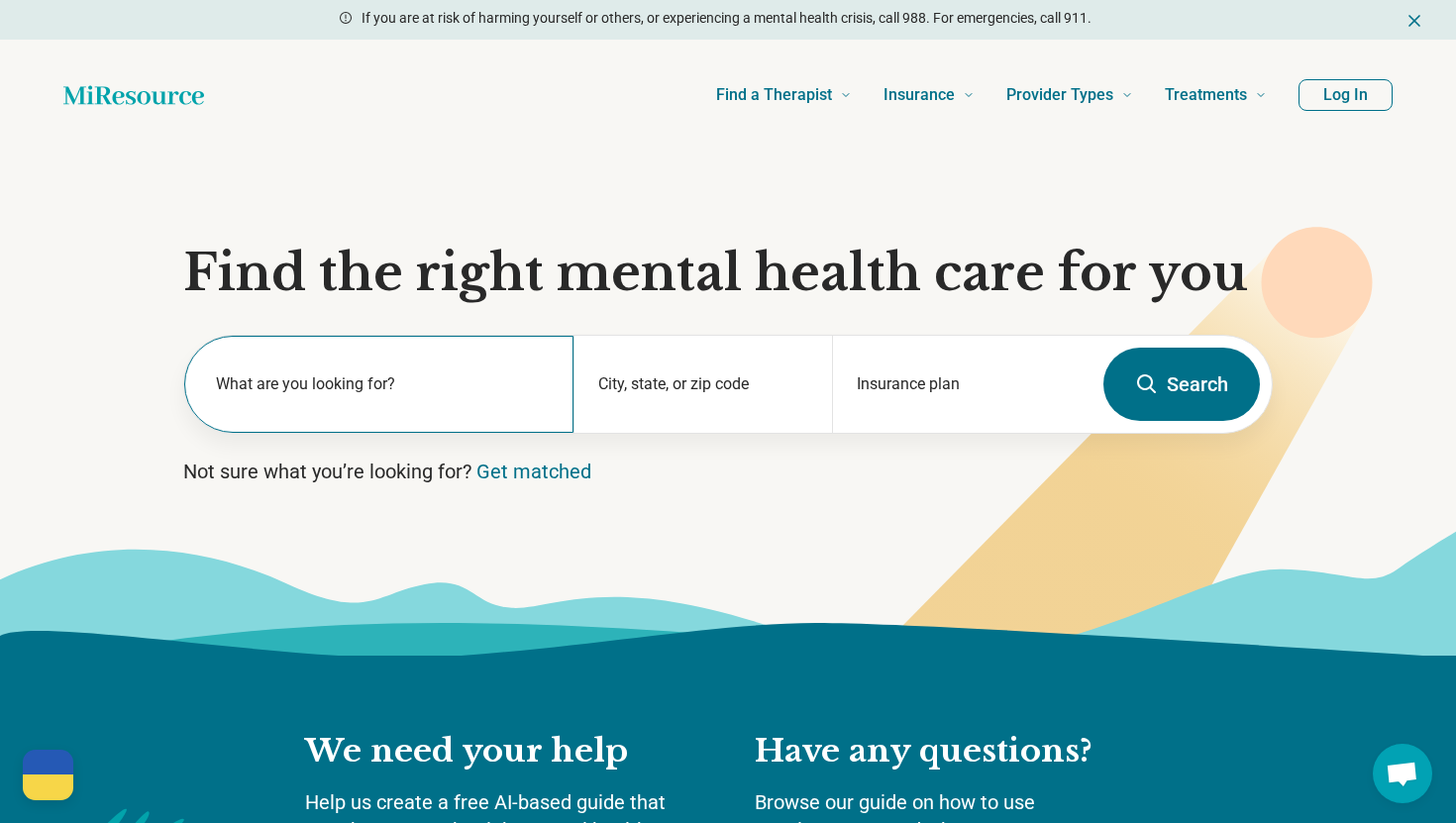 click on "What are you looking for?" at bounding box center [382, 384] 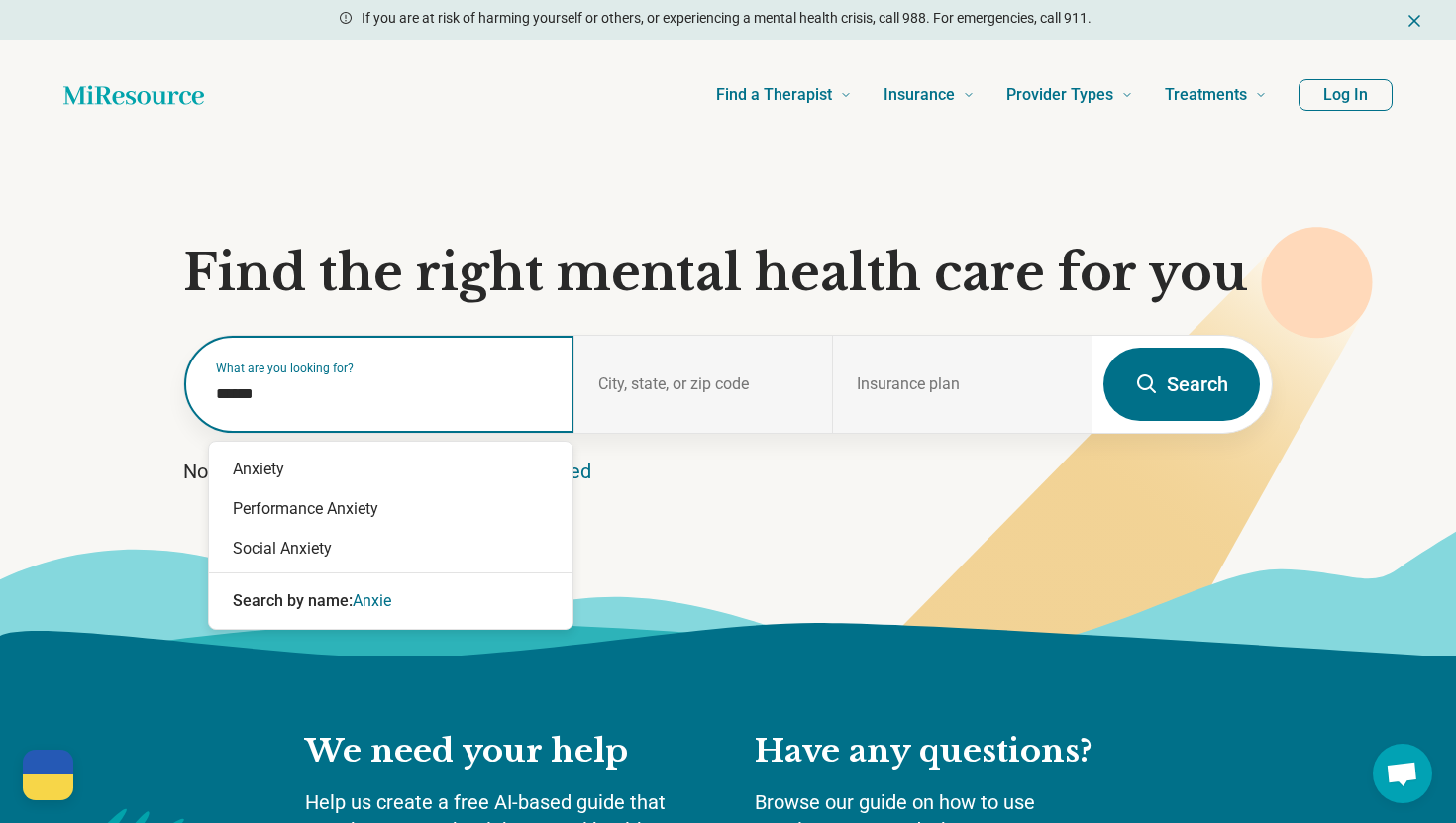 type on "*******" 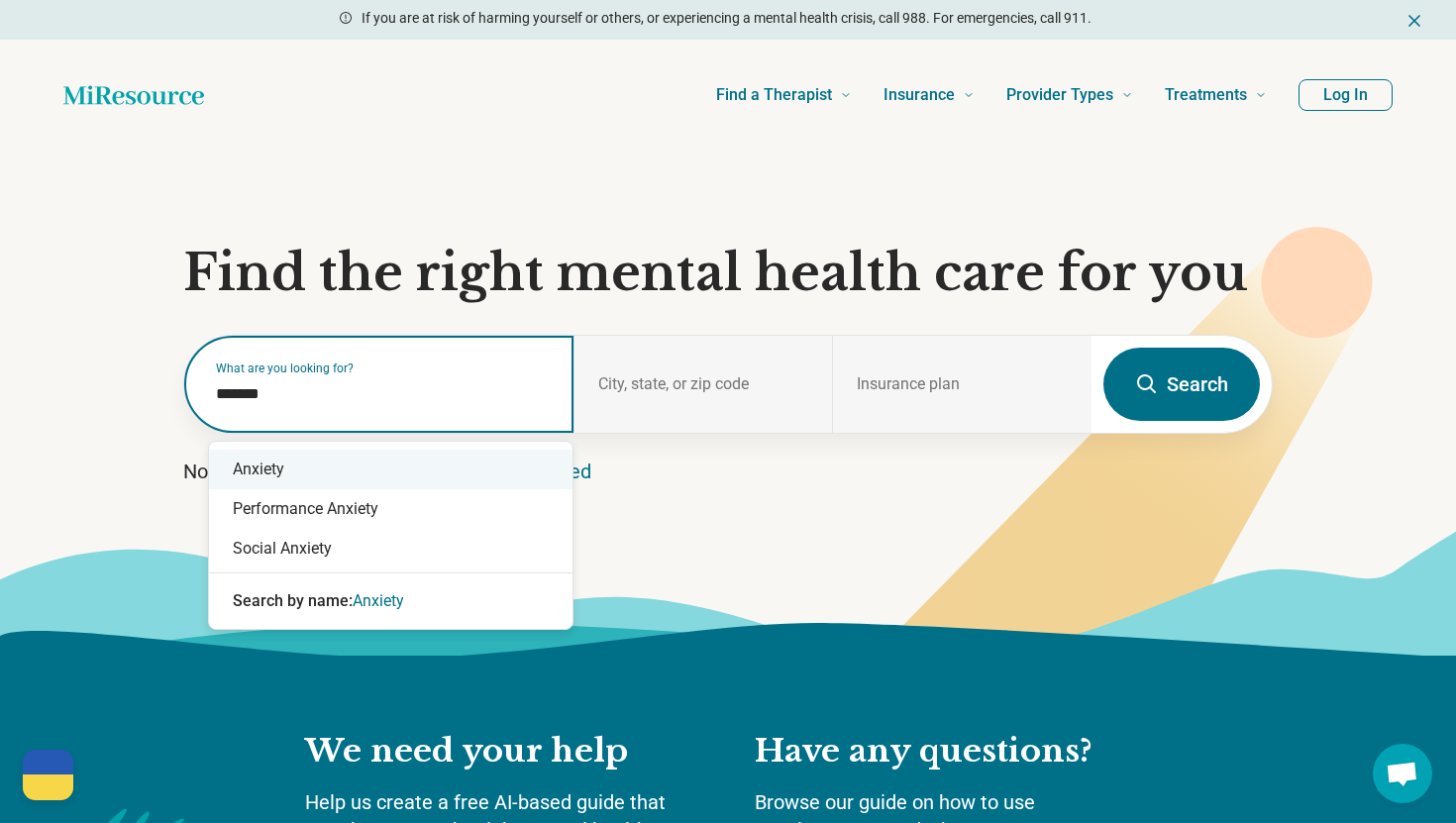 click on "Anxiety" at bounding box center [390, 469] 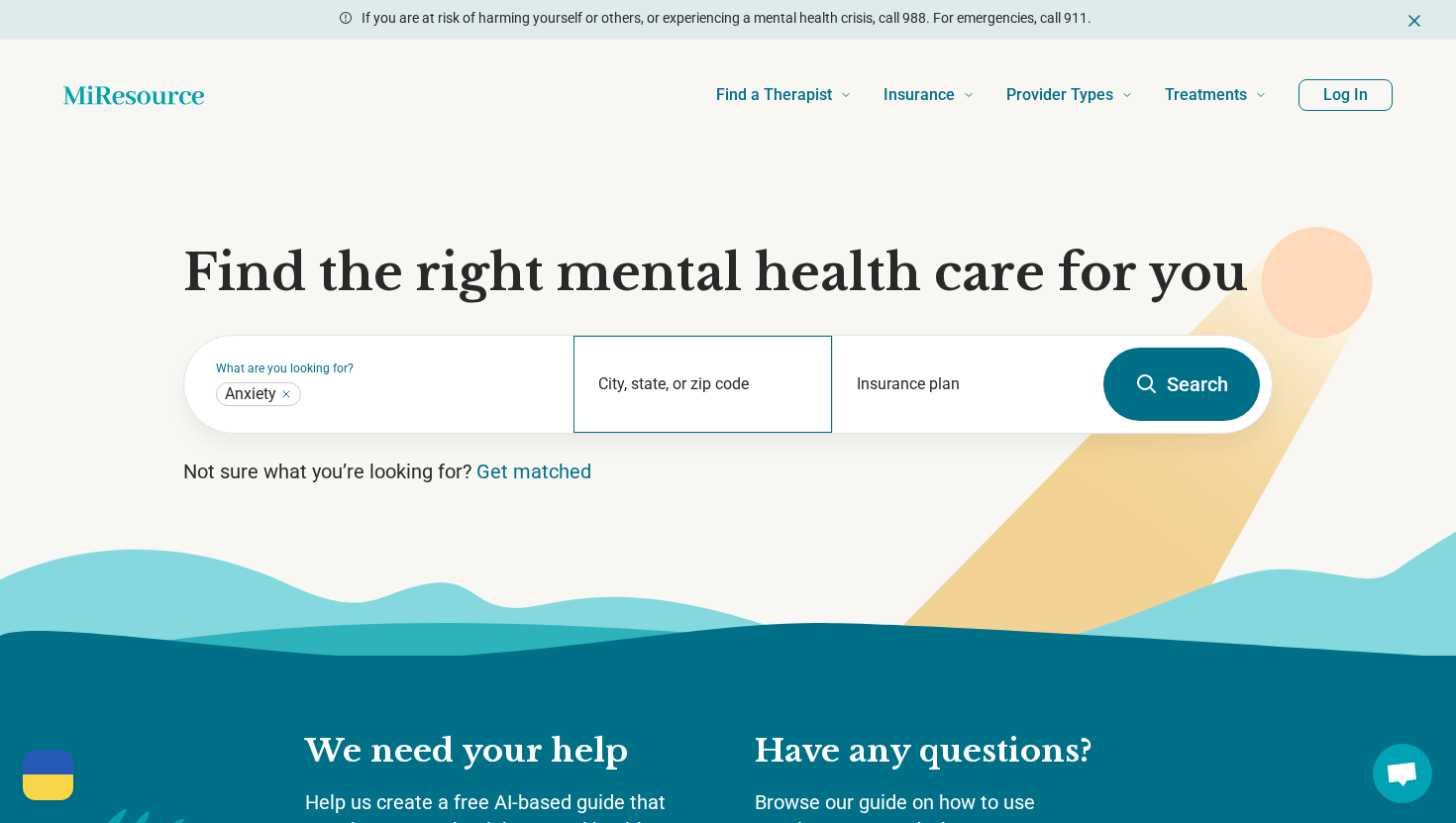 click on "City, state, or zip code" at bounding box center (703, 384) 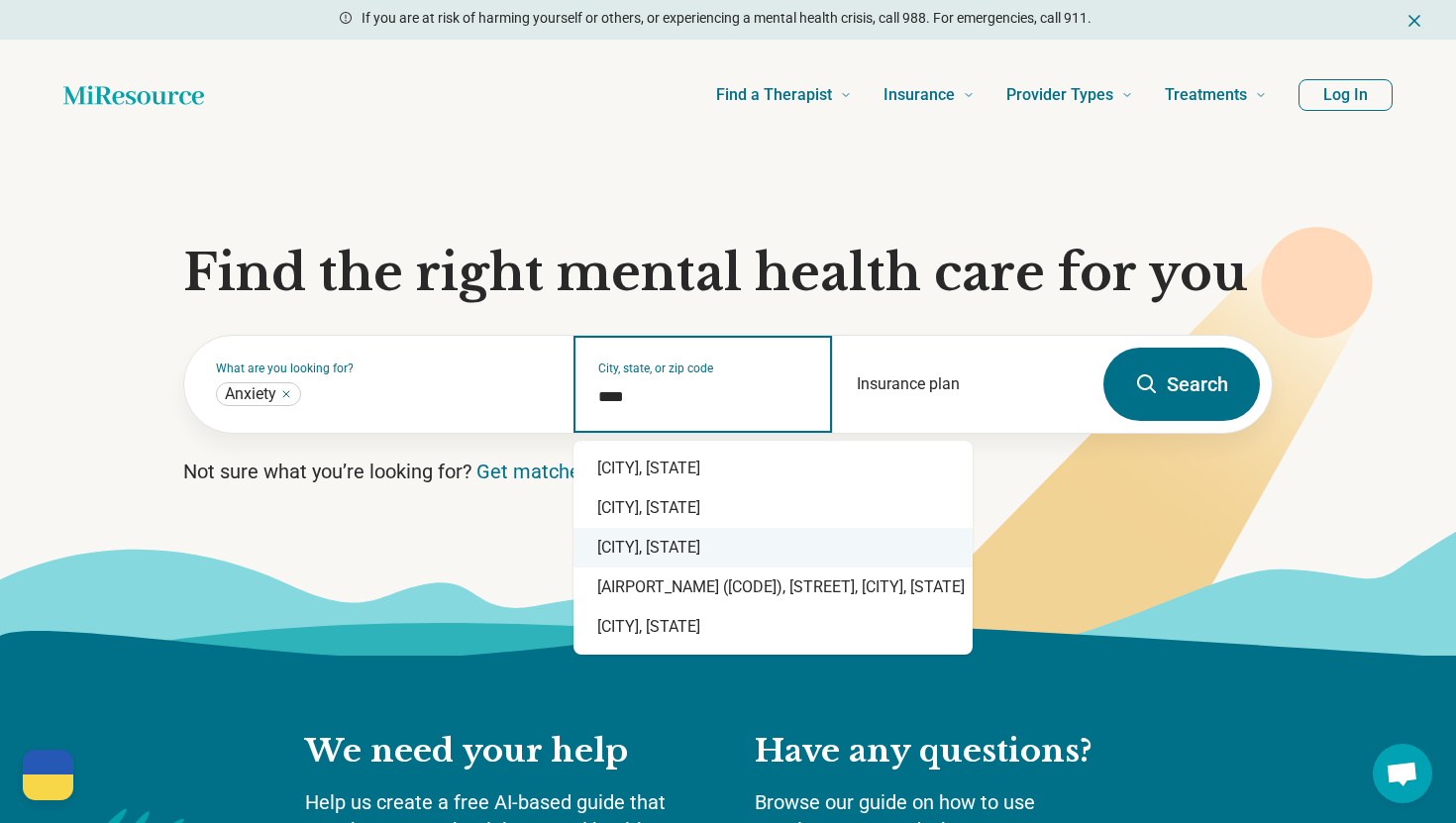 click on "Charlottesville, VA" at bounding box center (773, 548) 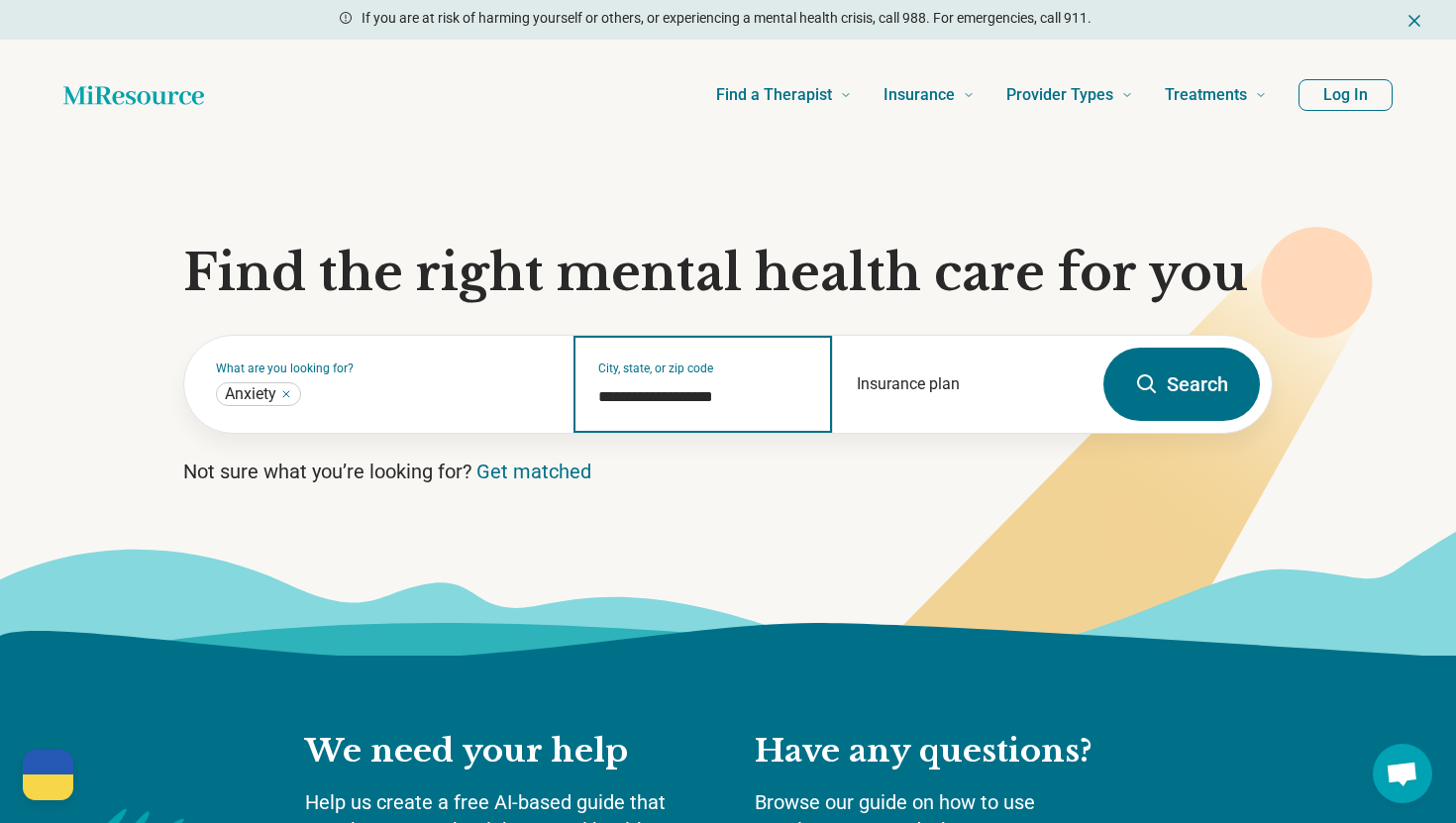 type on "**********" 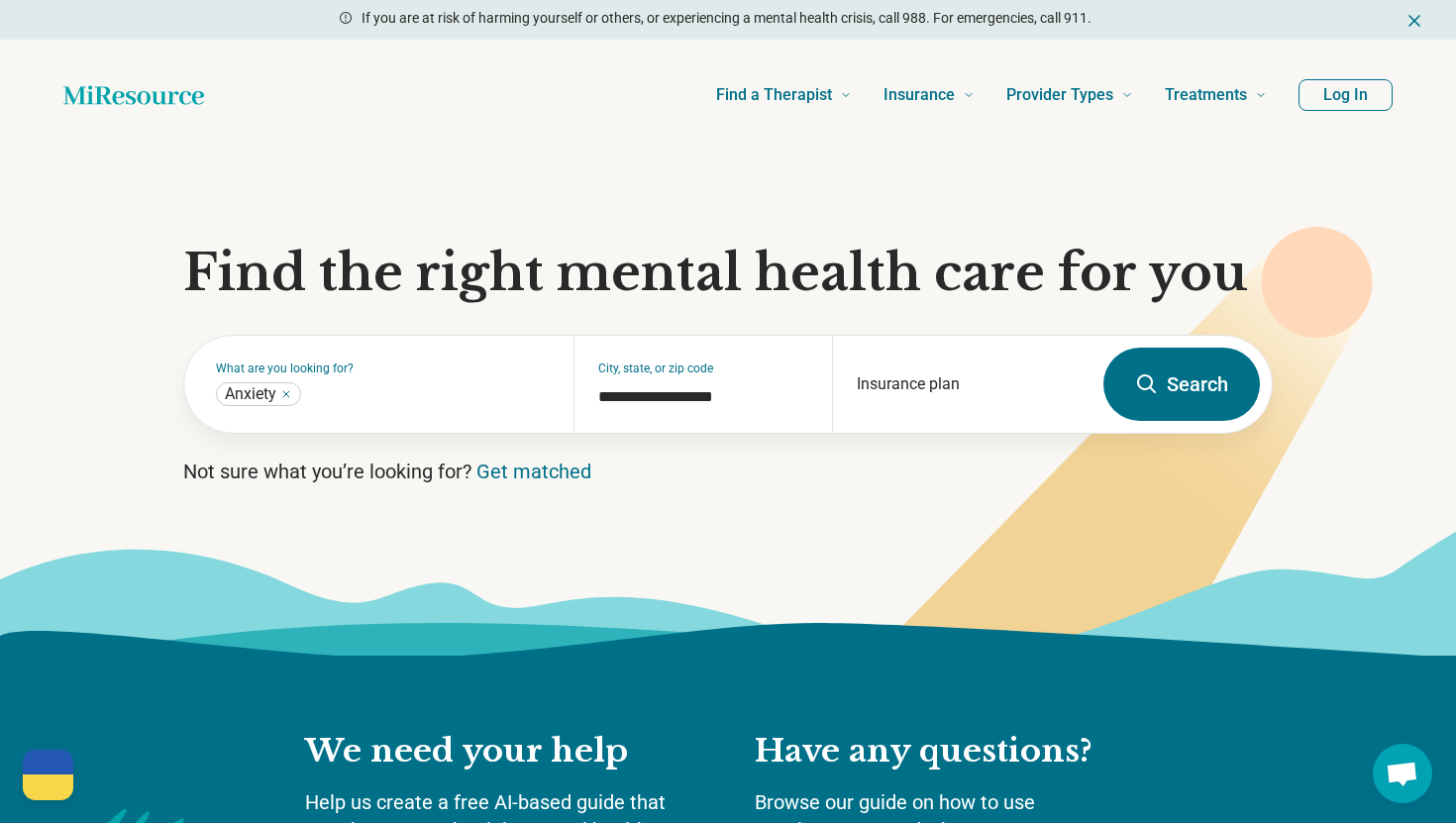 click on "Search" at bounding box center (1182, 384) 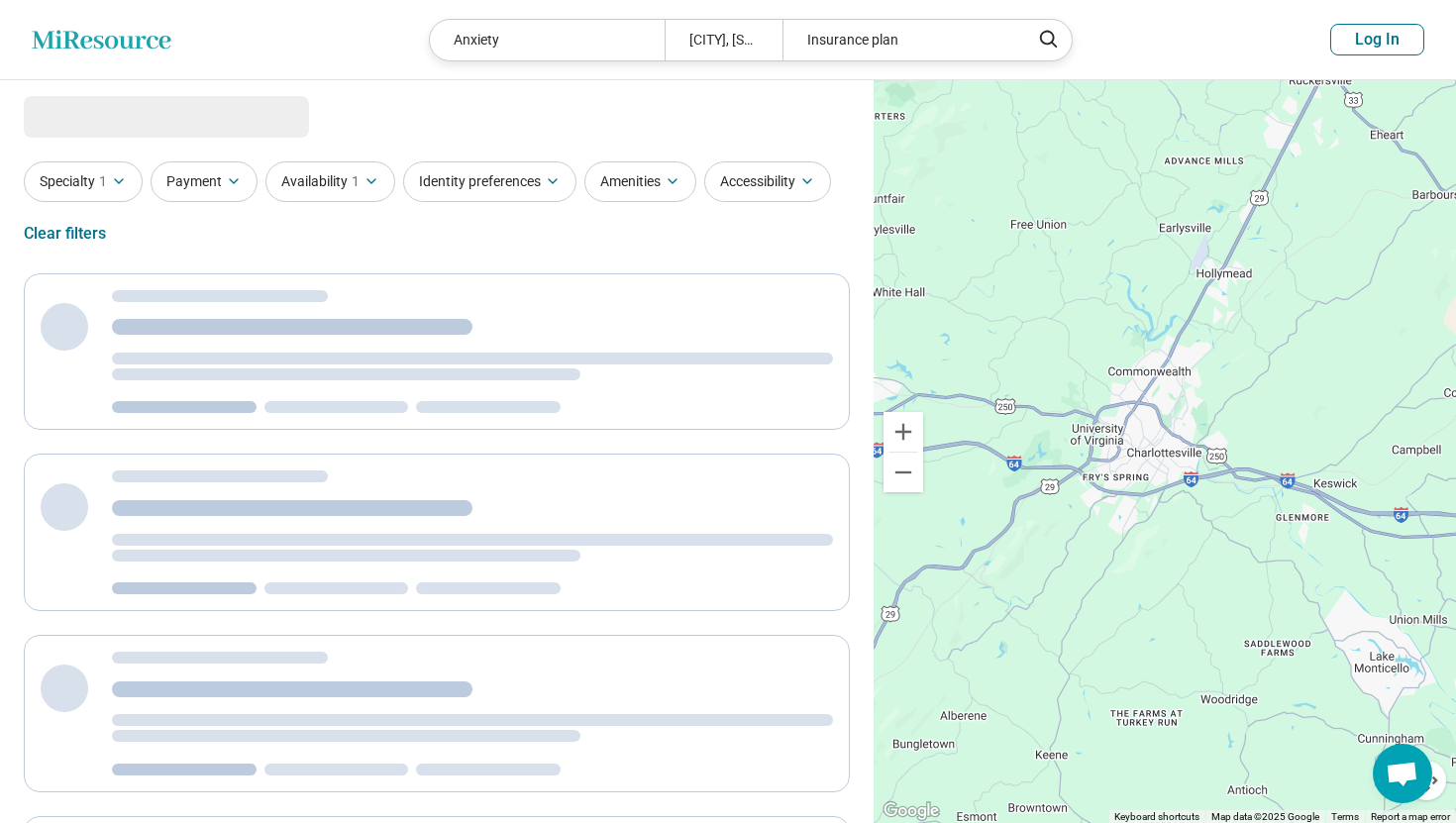 select on "***" 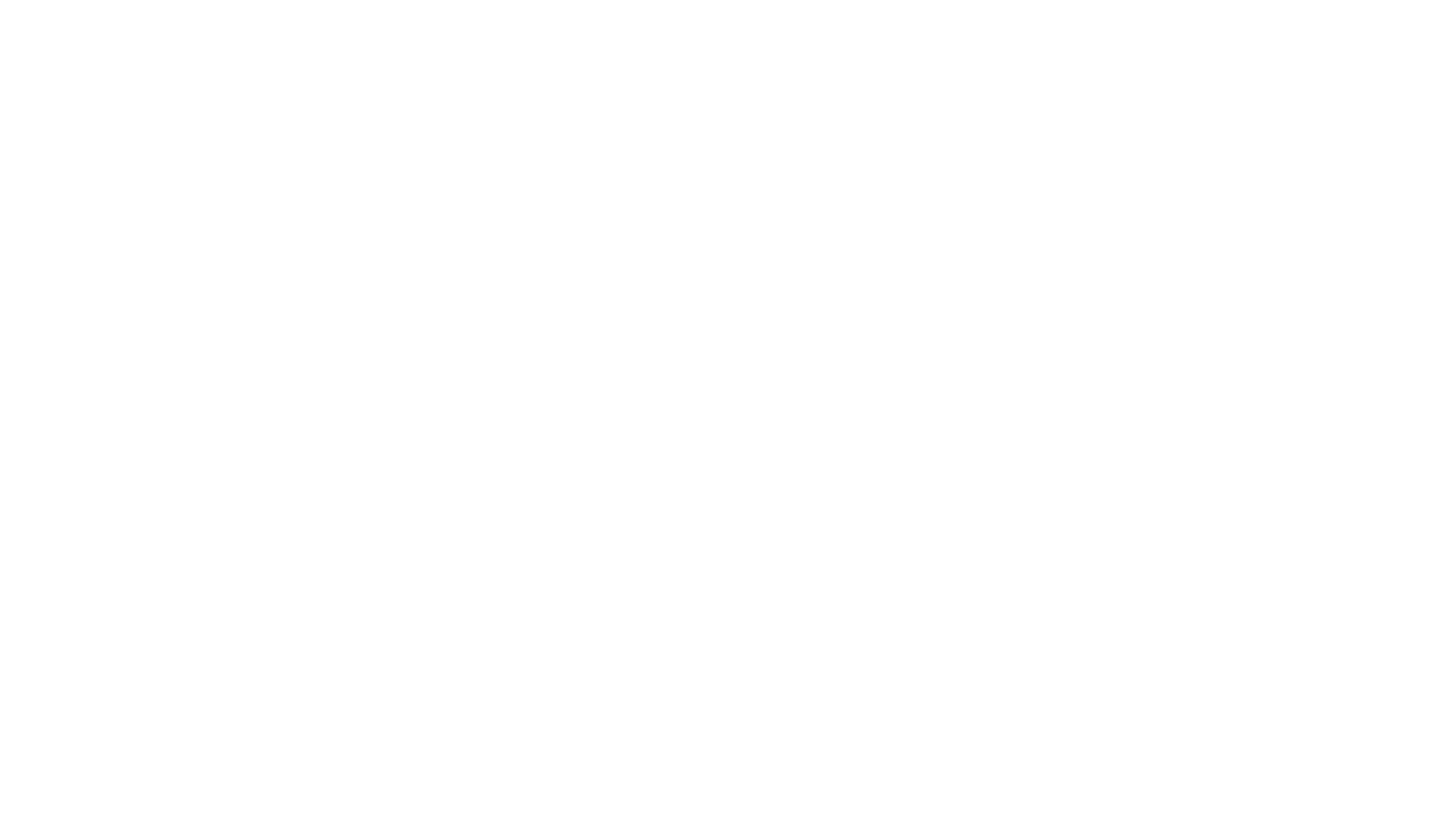 scroll, scrollTop: 0, scrollLeft: 0, axis: both 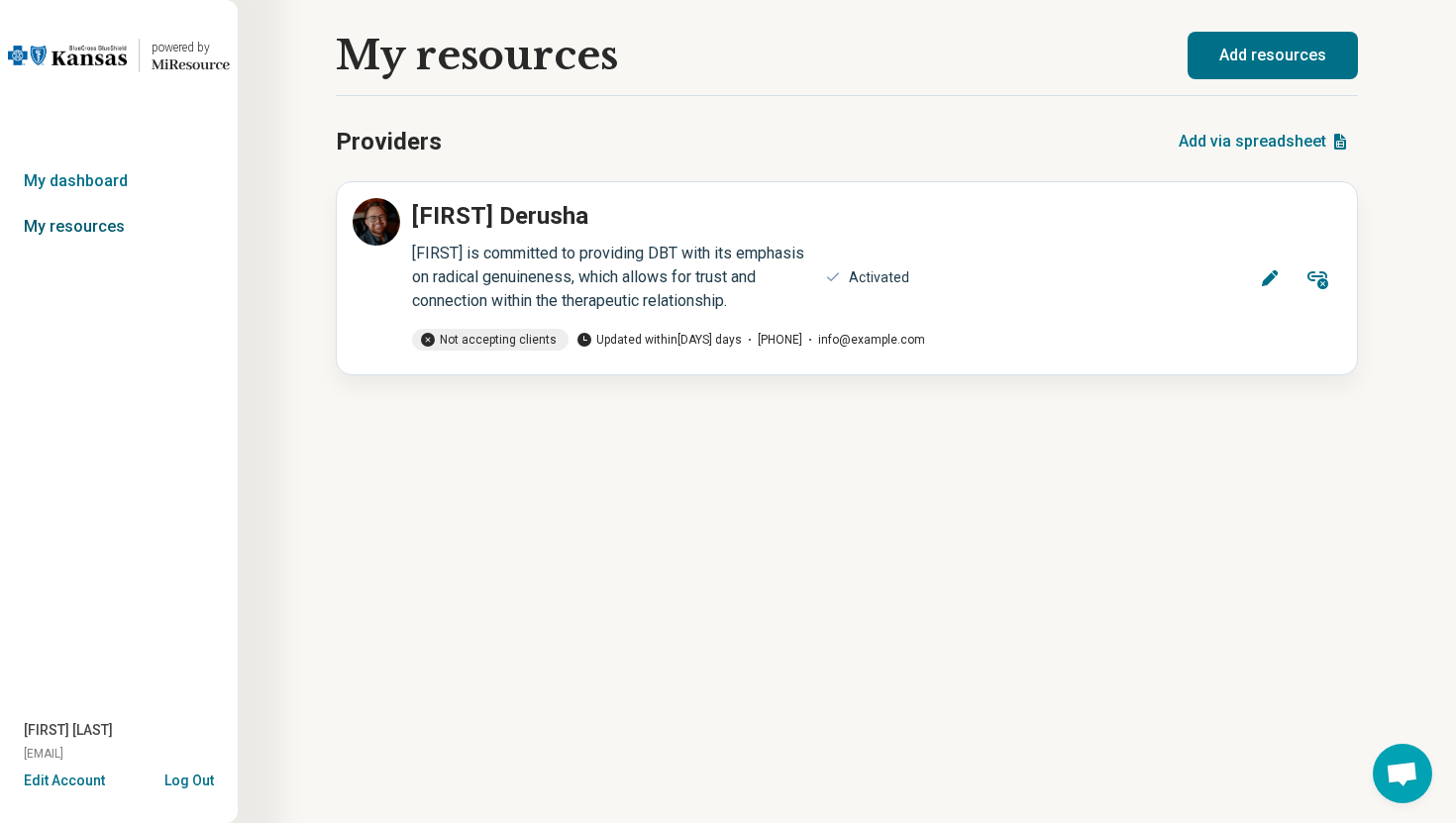 click on "My resources" at bounding box center (119, 227) 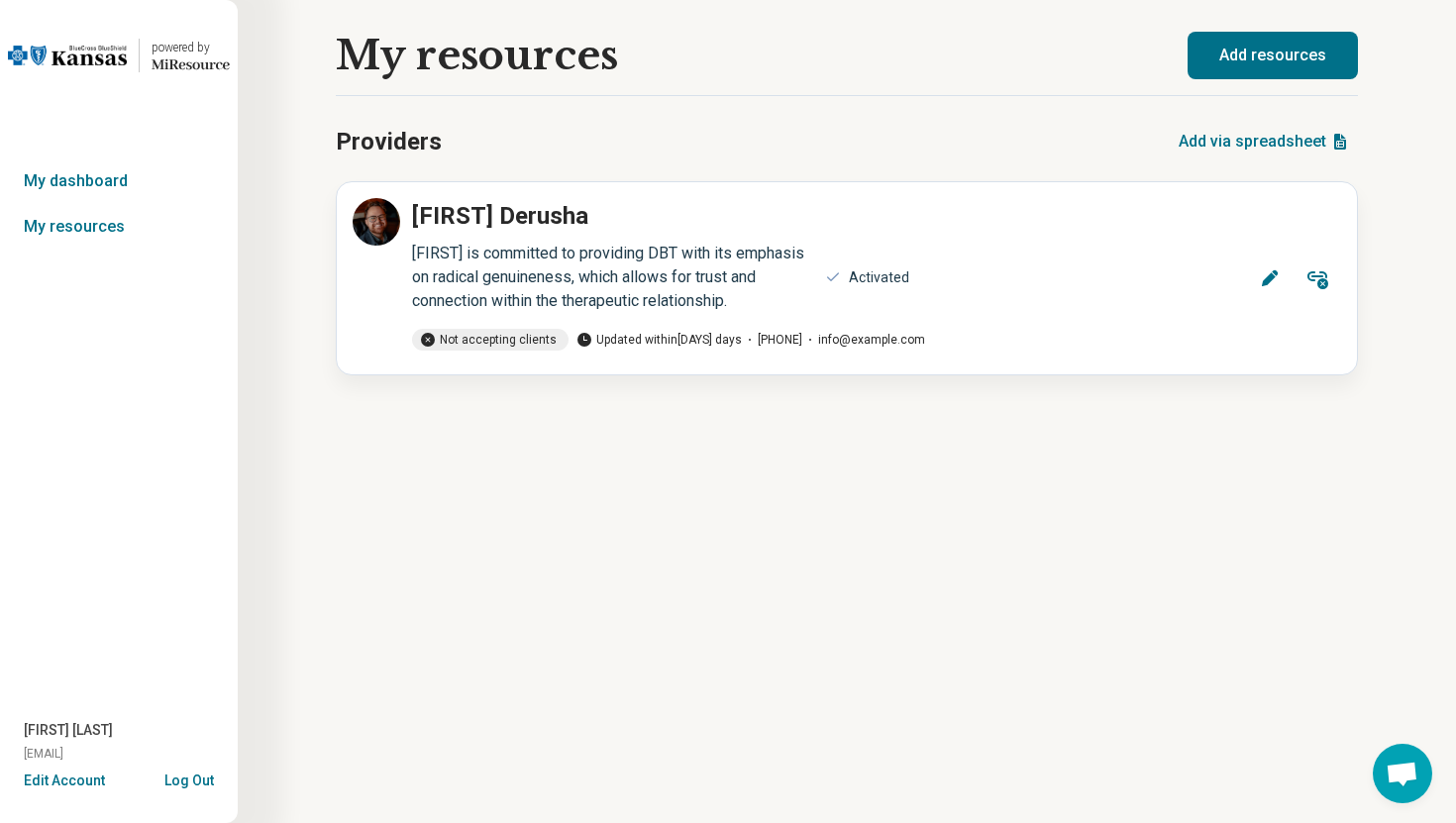 click on "Log Out" at bounding box center [189, 778] 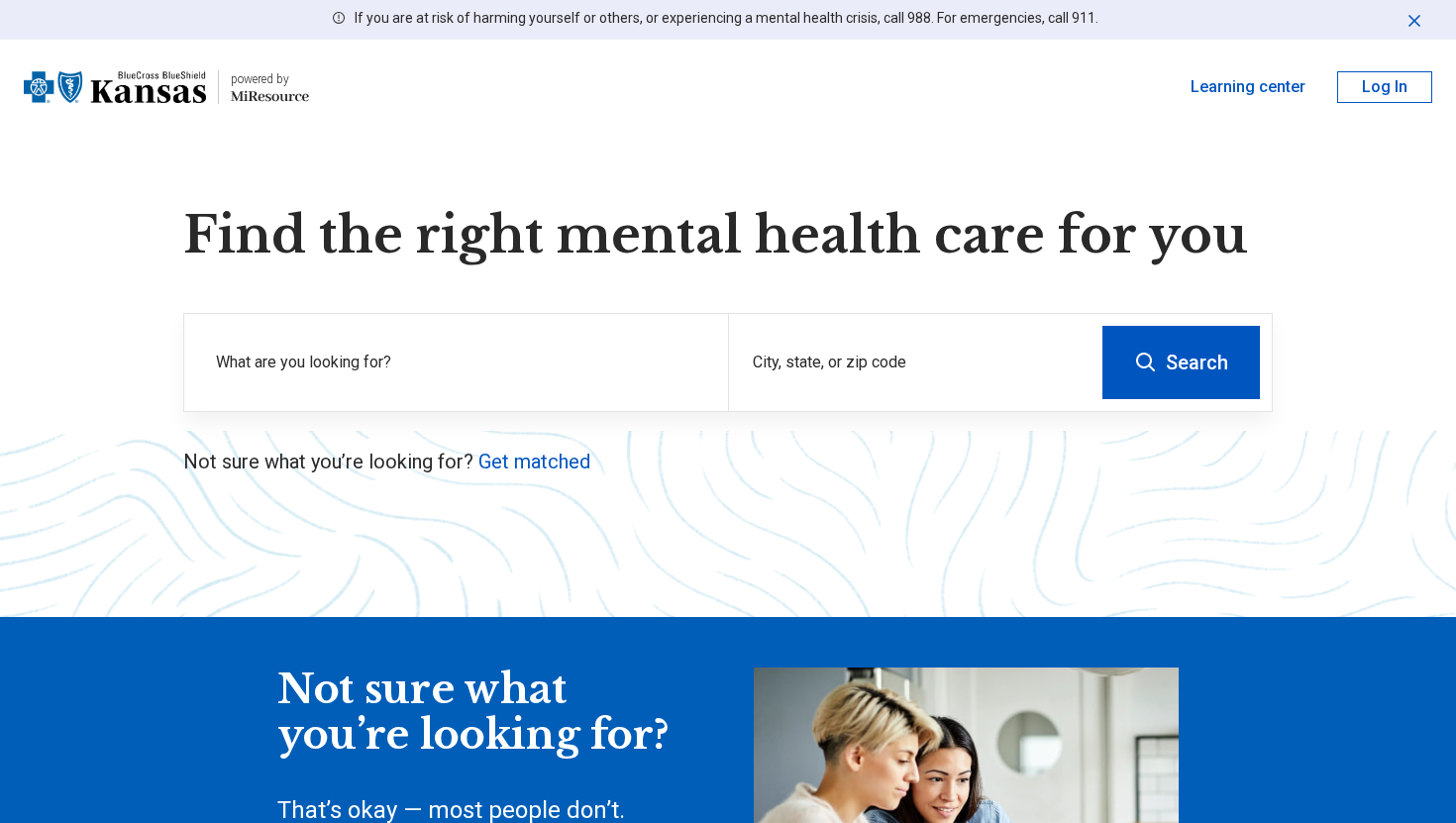 scroll, scrollTop: 0, scrollLeft: 0, axis: both 